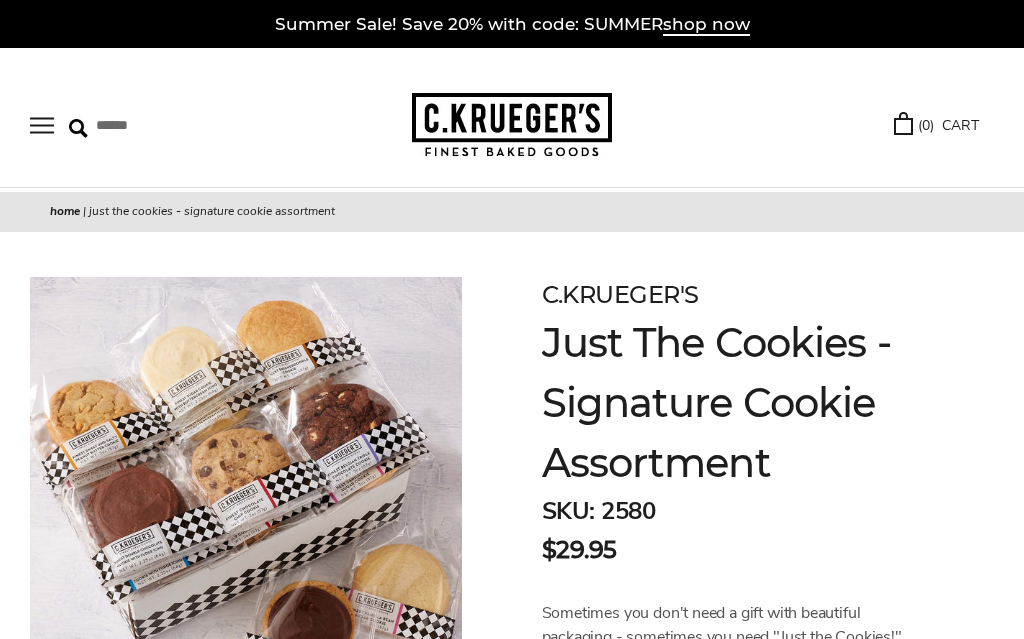 scroll, scrollTop: 0, scrollLeft: 0, axis: both 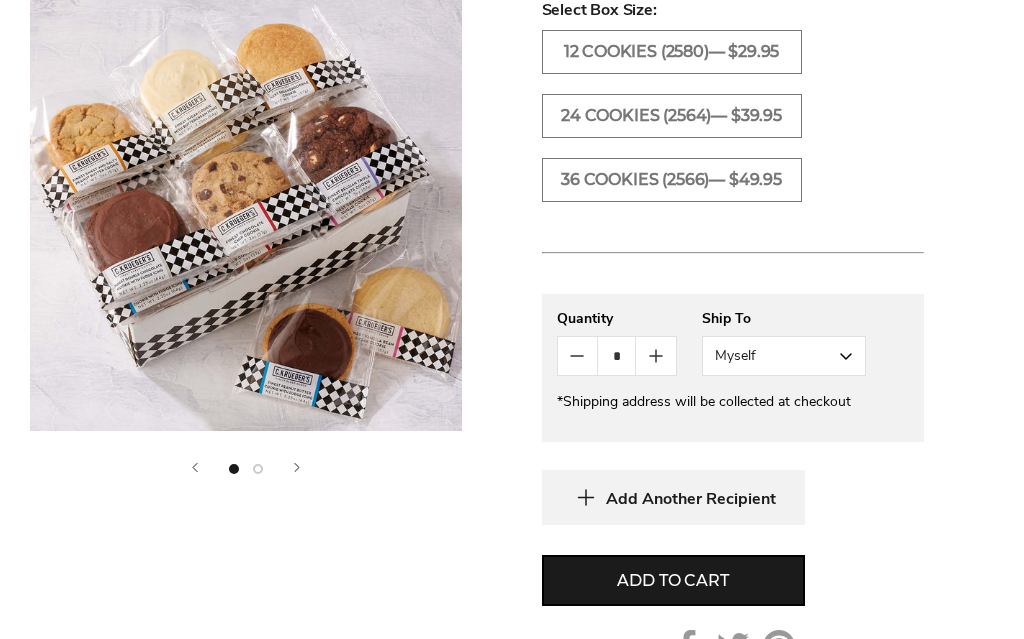 click on "Add to cart" at bounding box center (672, 581) 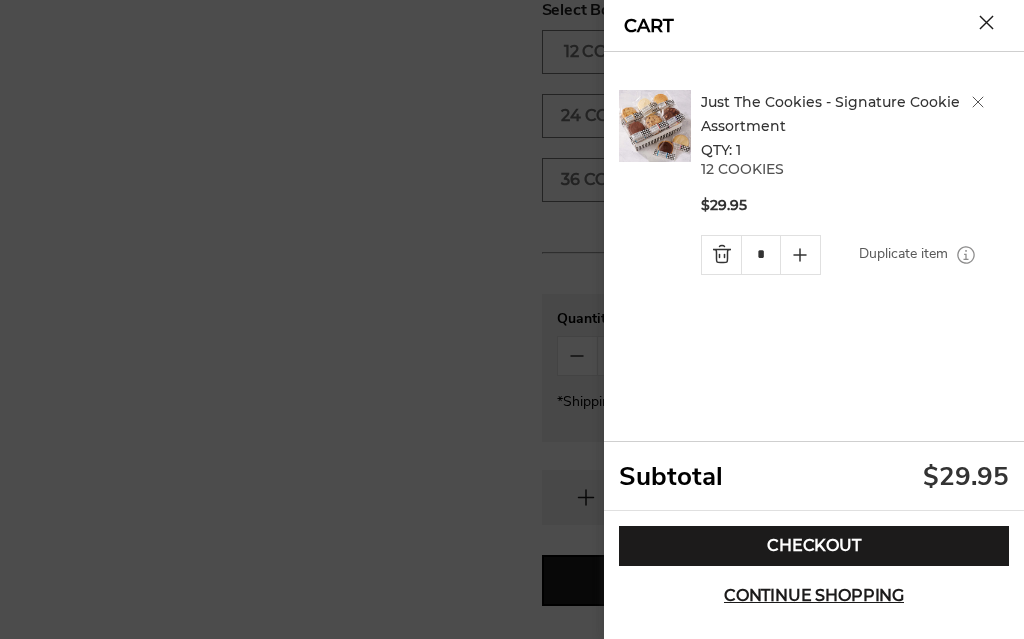 click at bounding box center (986, 22) 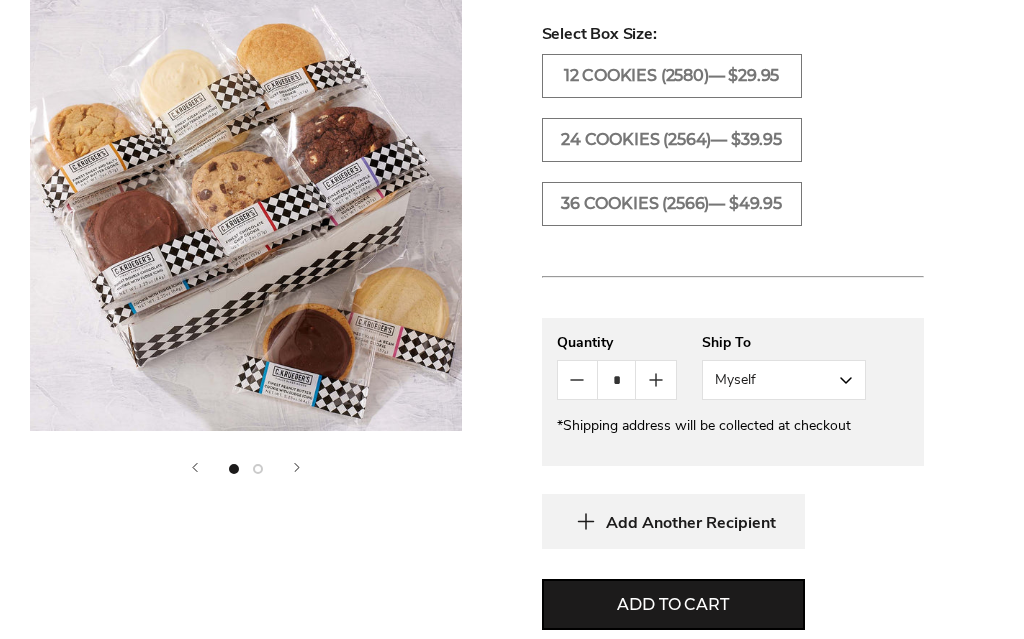 scroll, scrollTop: 1013, scrollLeft: 0, axis: vertical 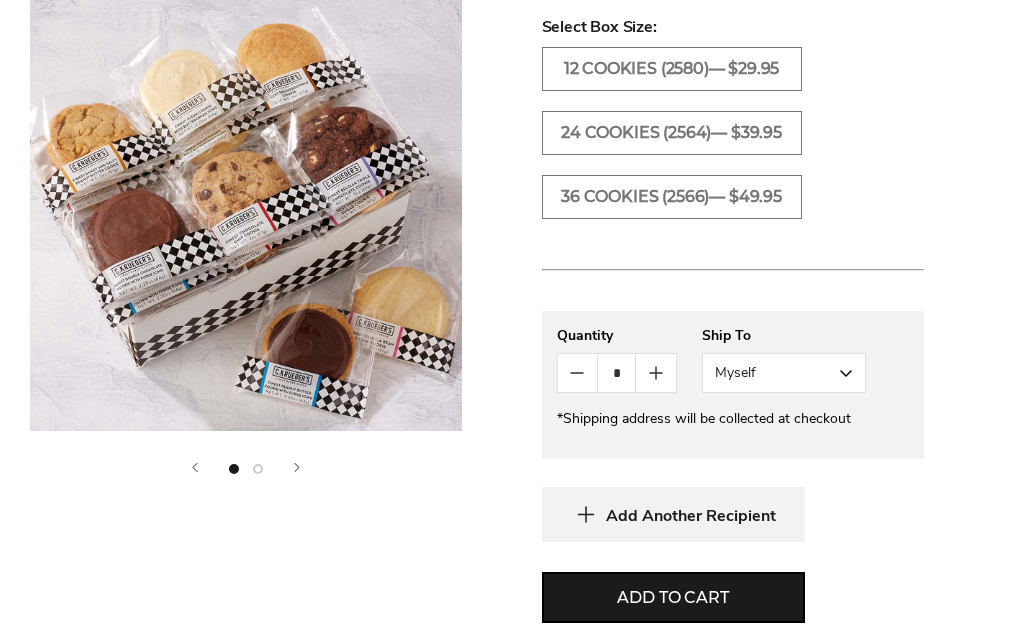 click on "24 COOKIES (2564)— $39.95" at bounding box center [672, 133] 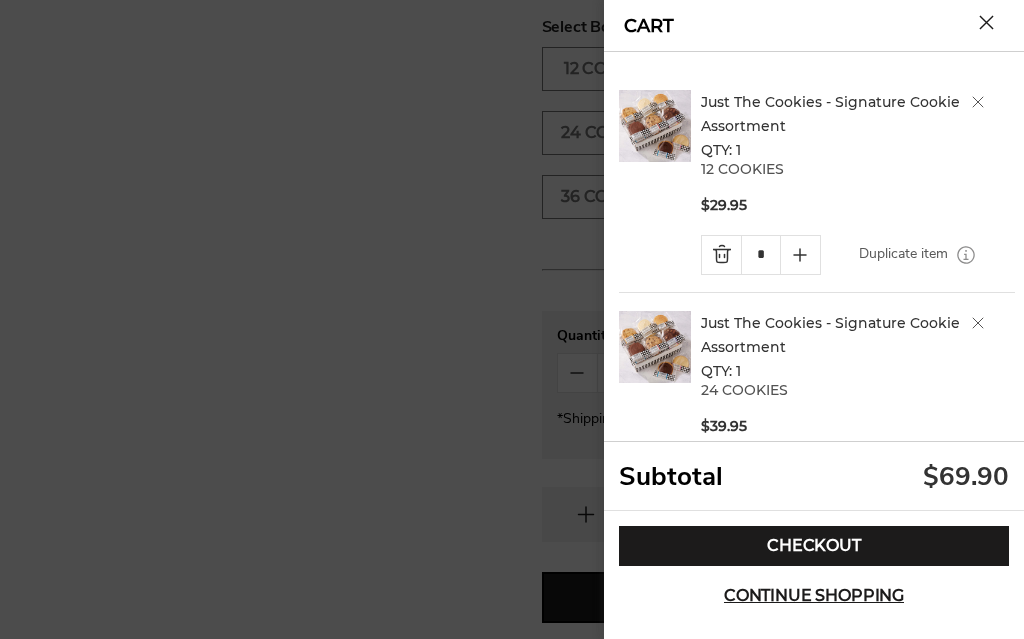 click at bounding box center (721, 255) 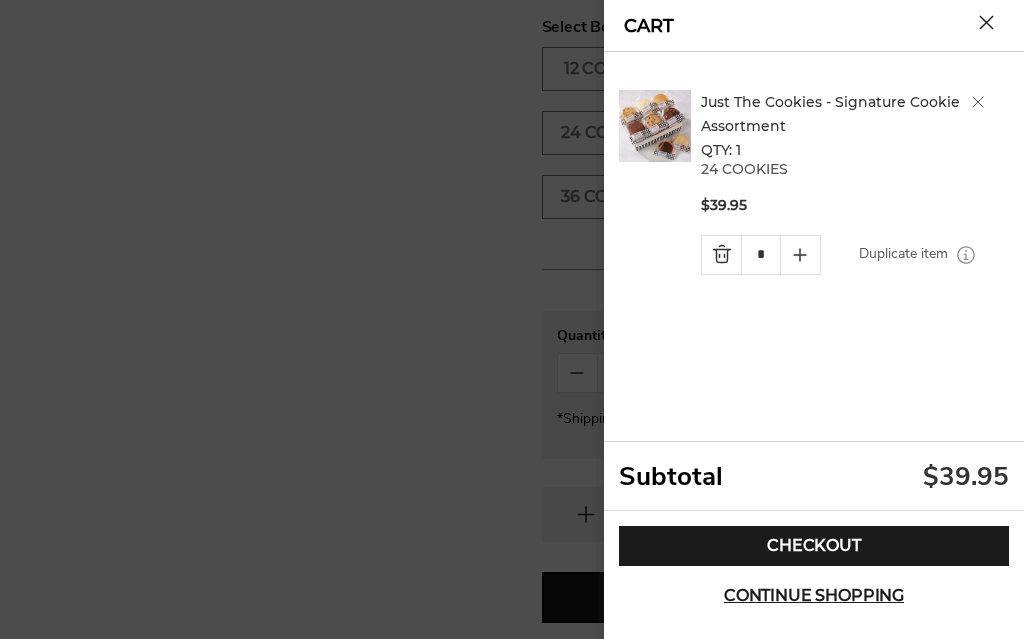 click on "Checkout" at bounding box center (814, 546) 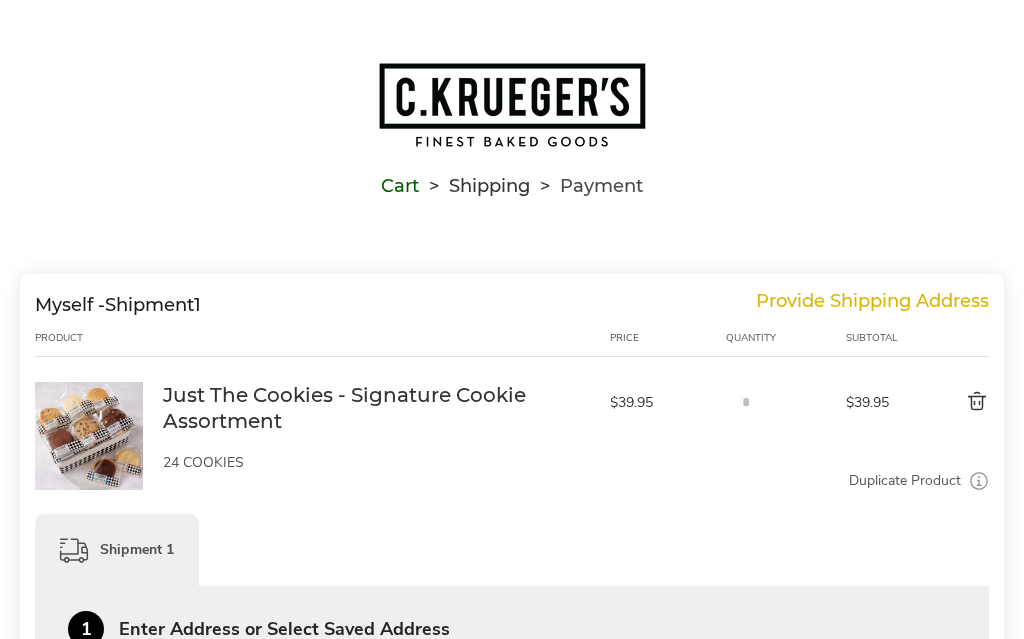 scroll, scrollTop: 0, scrollLeft: 0, axis: both 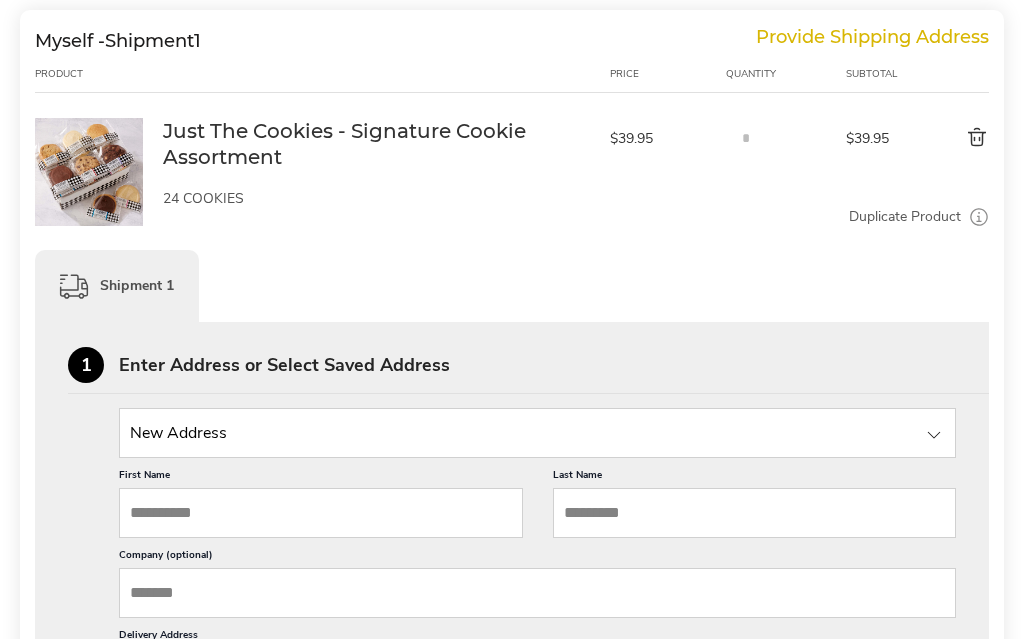 click at bounding box center [537, 433] 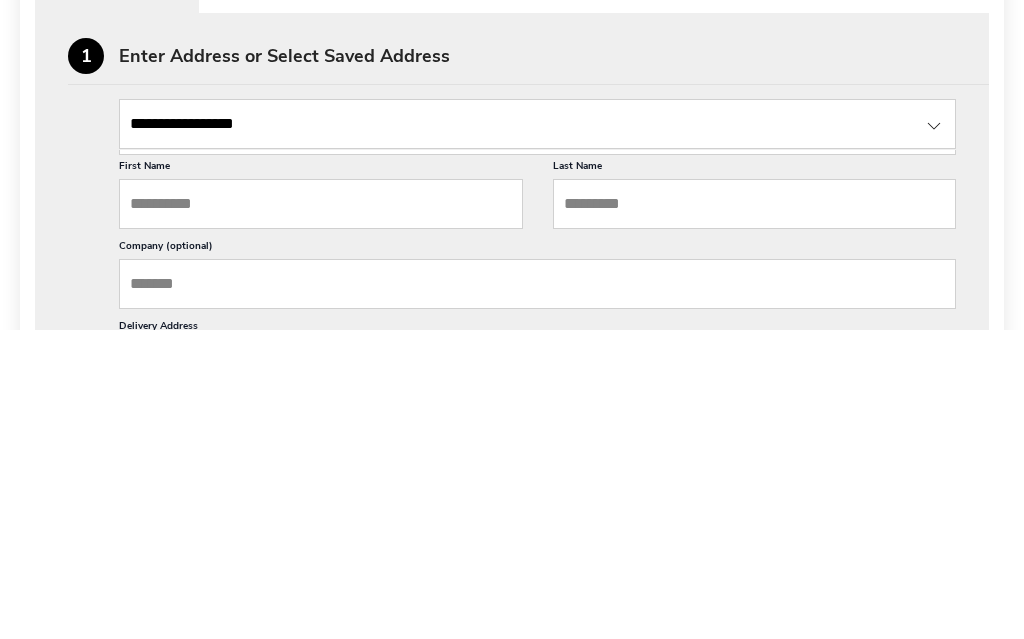 type on "**********" 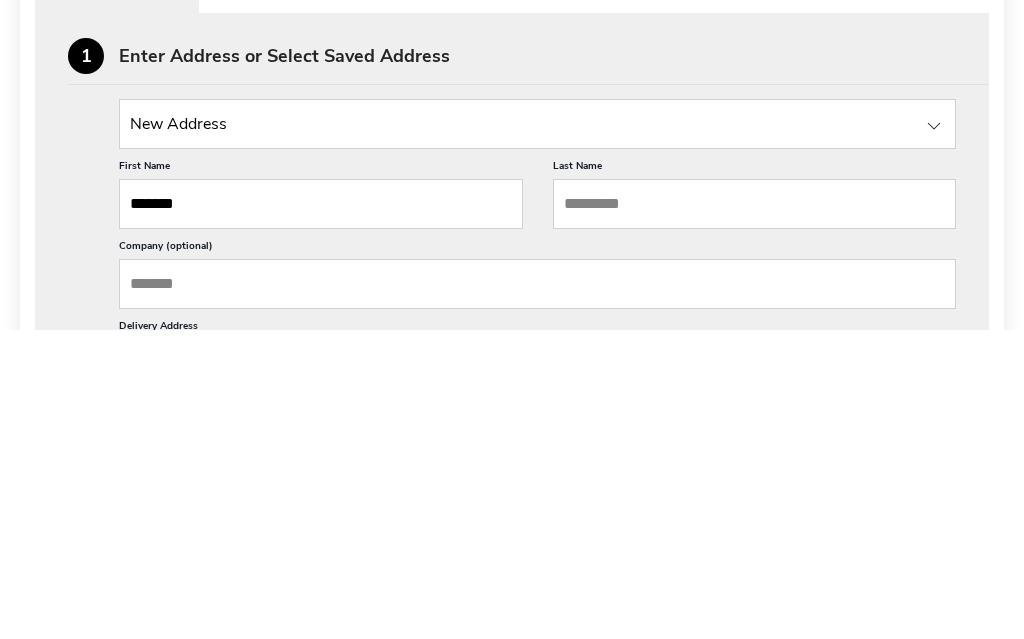 type on "*******" 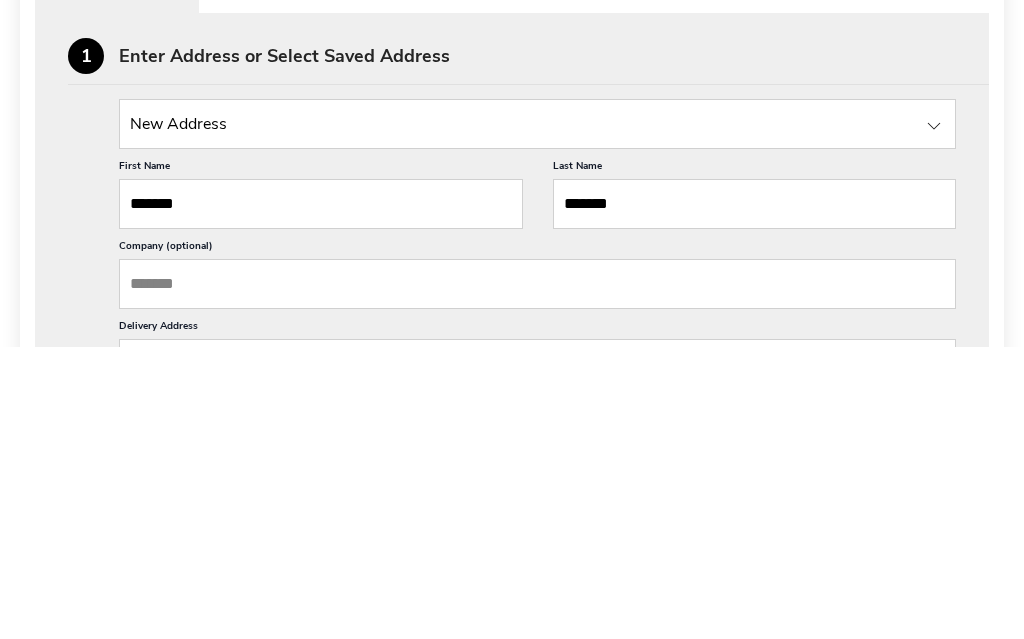 scroll, scrollTop: 289, scrollLeft: 0, axis: vertical 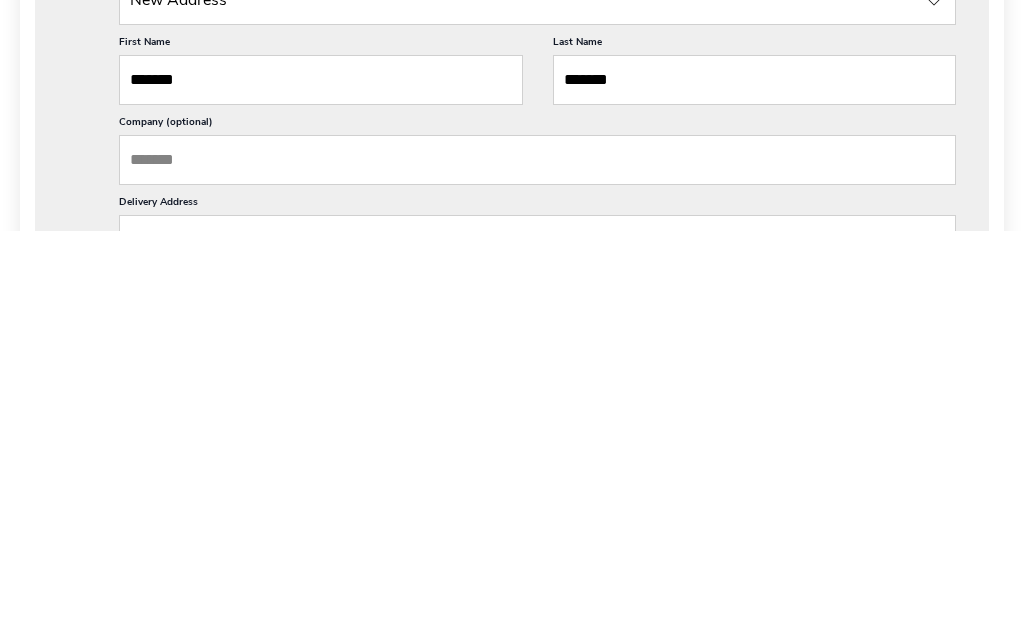 type on "*******" 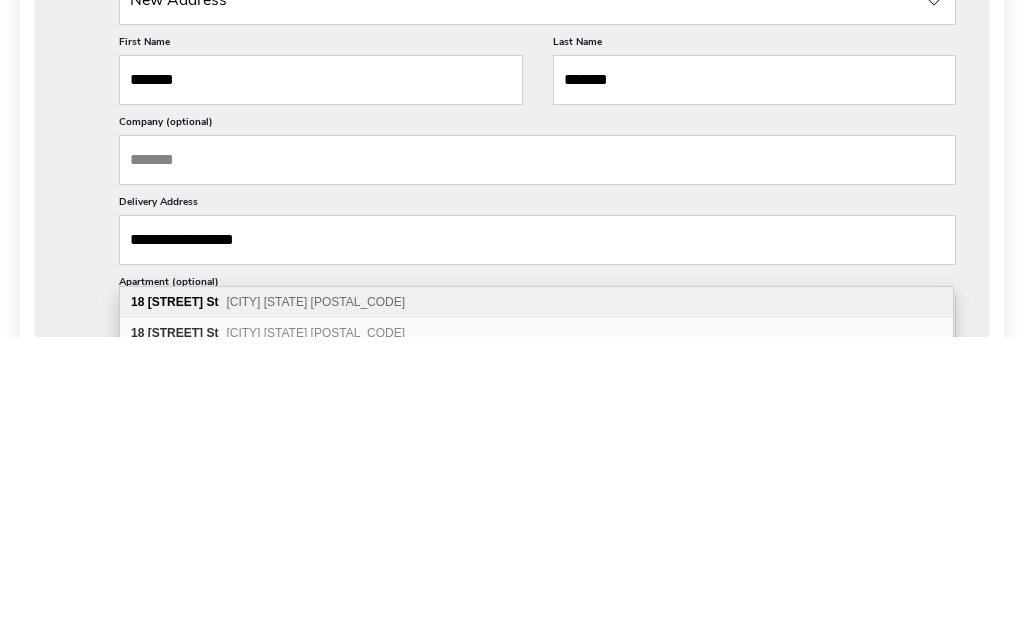scroll, scrollTop: 396, scrollLeft: 0, axis: vertical 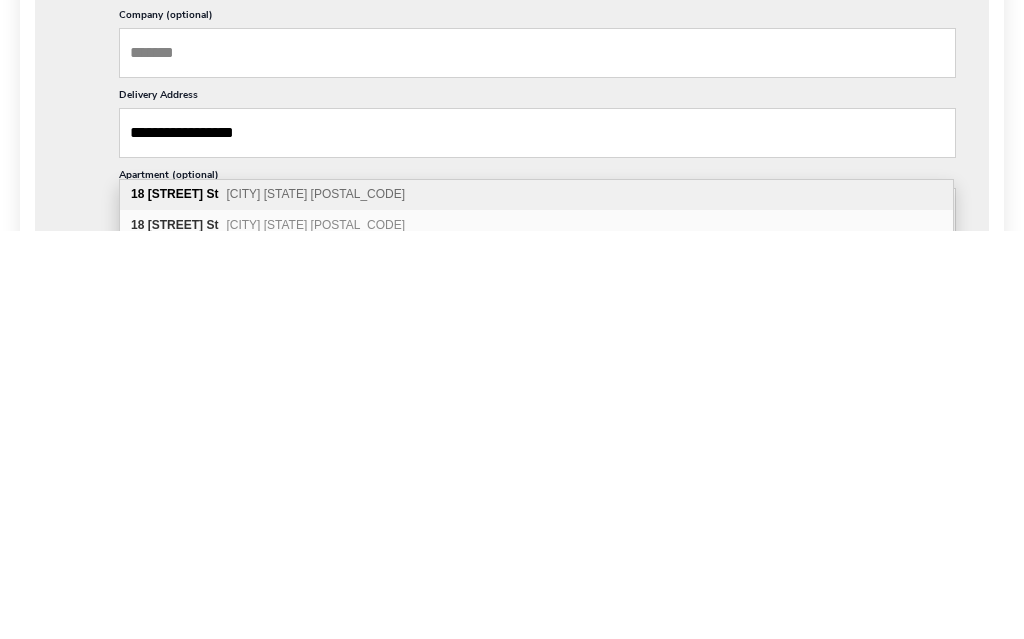 type on "**********" 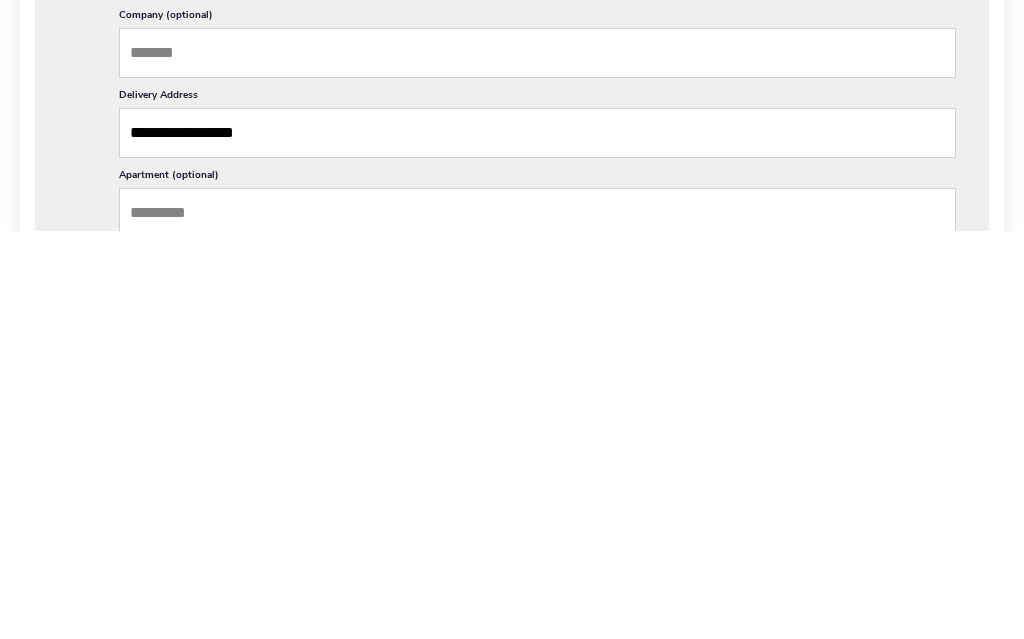 scroll, scrollTop: 805, scrollLeft: 0, axis: vertical 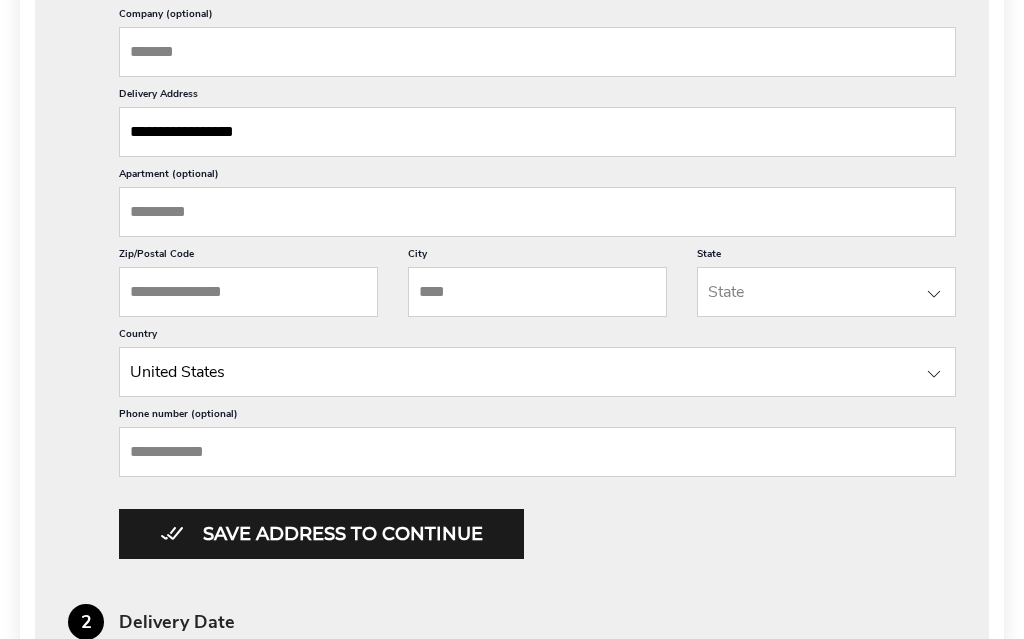click on "**********" at bounding box center (512, 213) 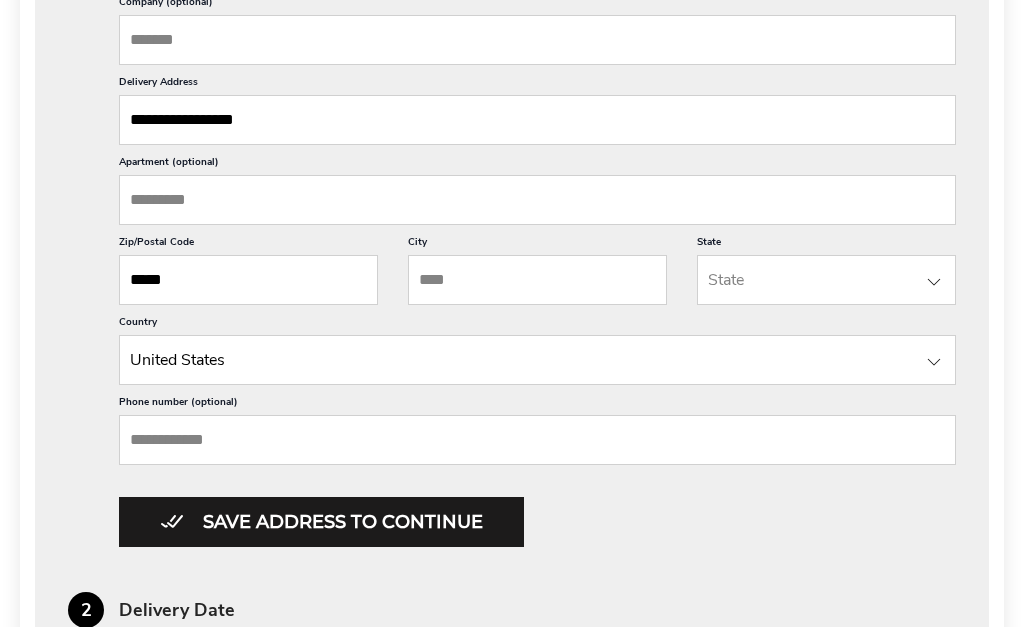 type on "*****" 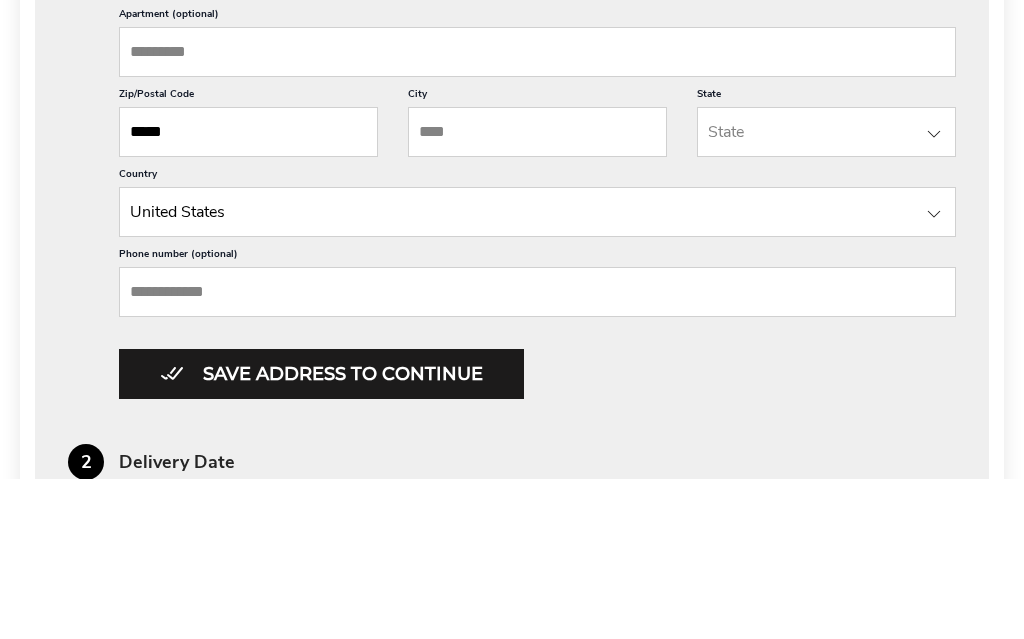 type on "**********" 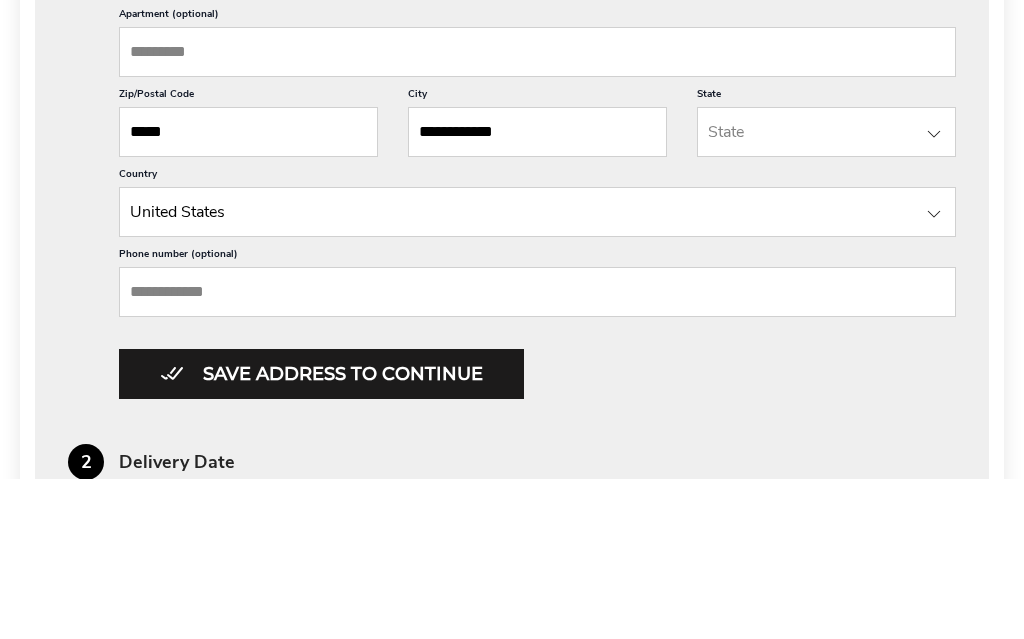 type on "**" 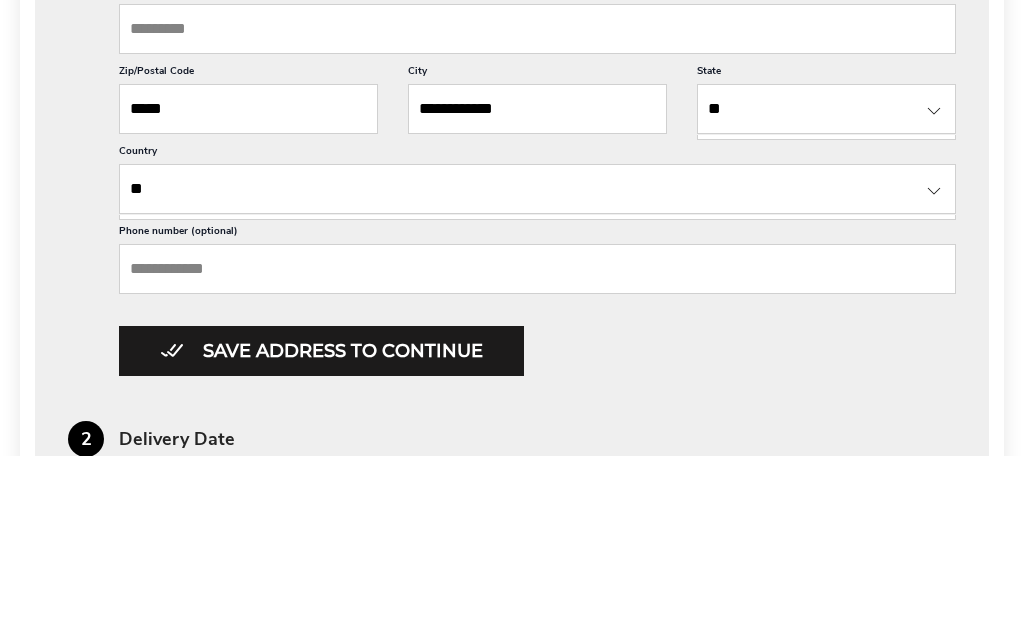 click on "**" at bounding box center [537, 373] 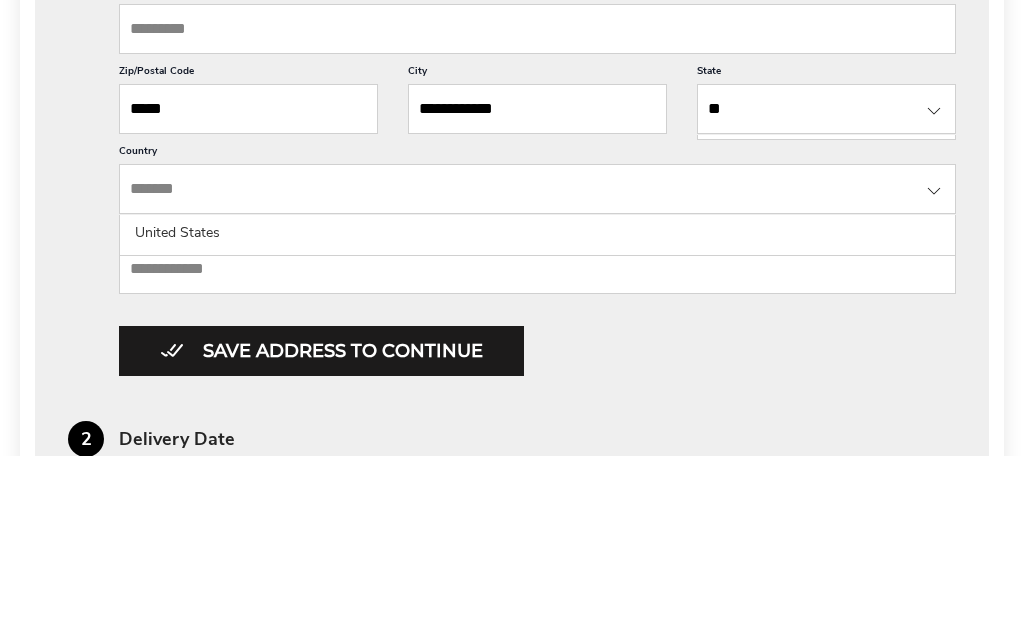 click on "United States" 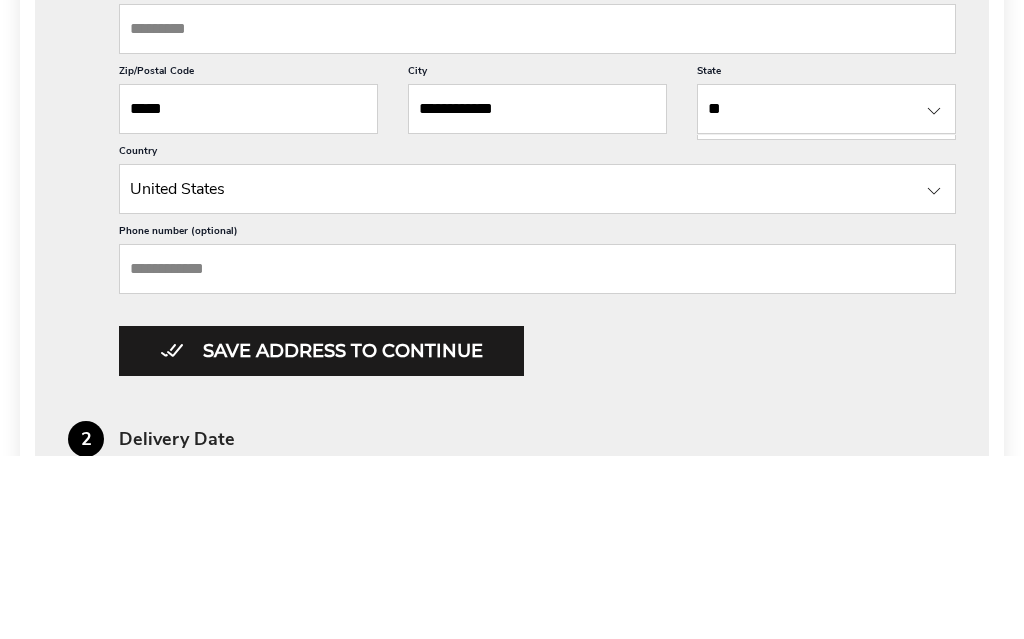 scroll, scrollTop: 988, scrollLeft: 0, axis: vertical 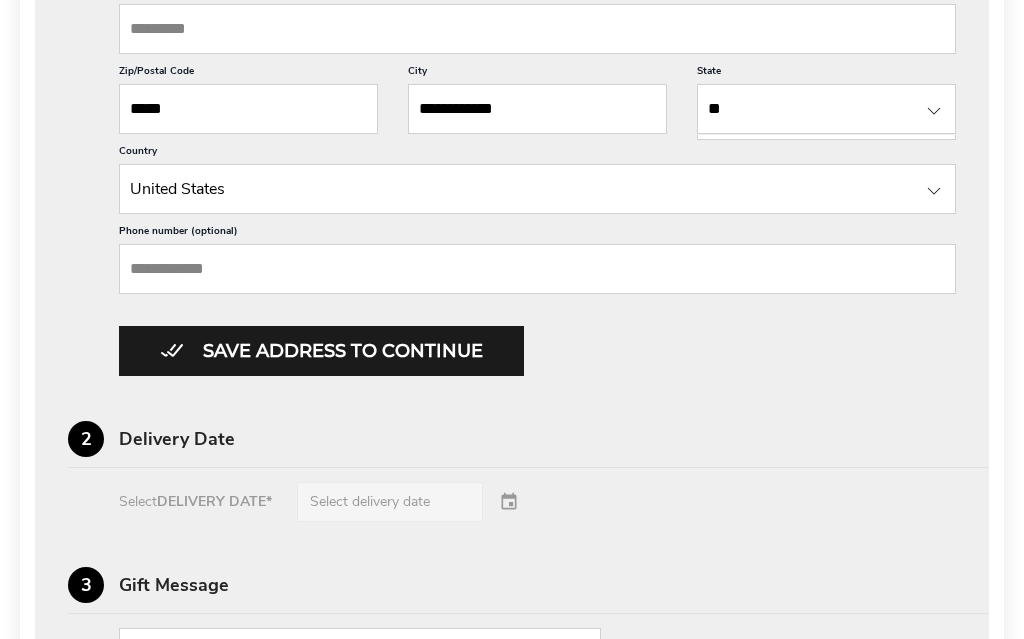 click on "Phone number (optional)" at bounding box center [537, 269] 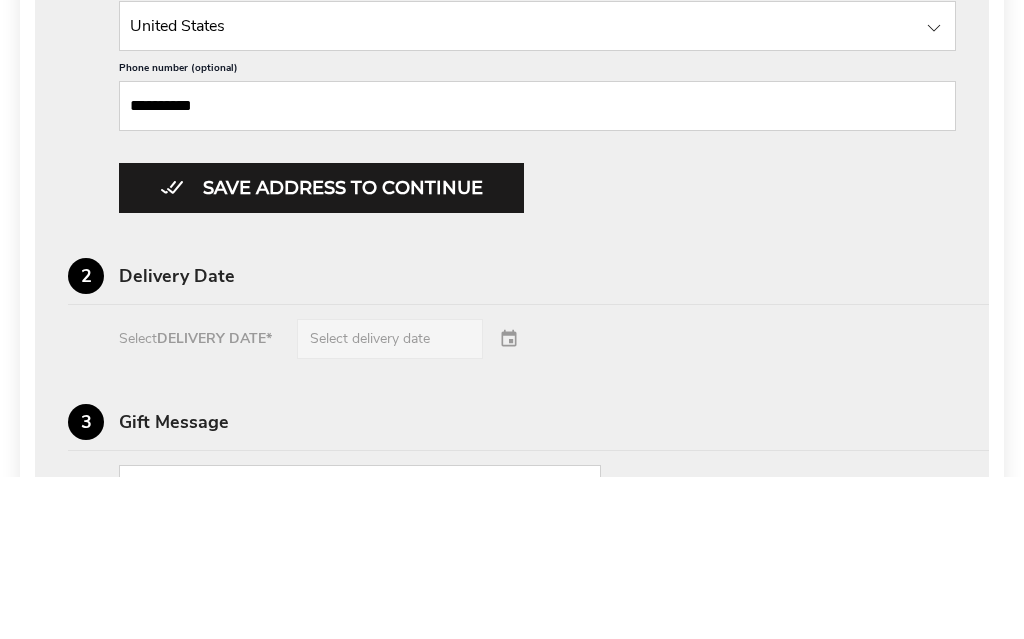 type on "**********" 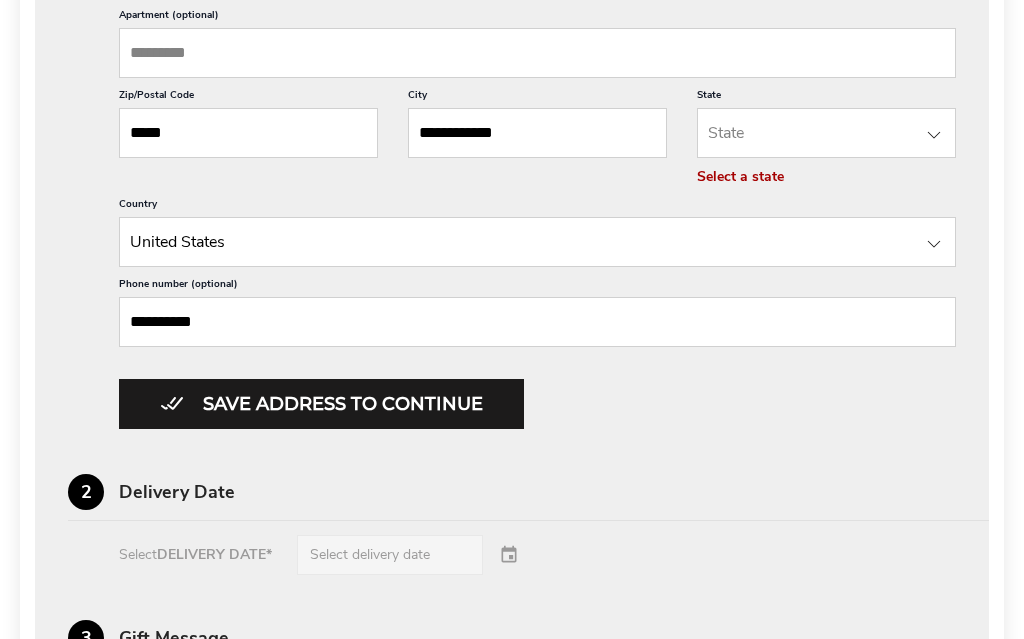scroll, scrollTop: 966, scrollLeft: 0, axis: vertical 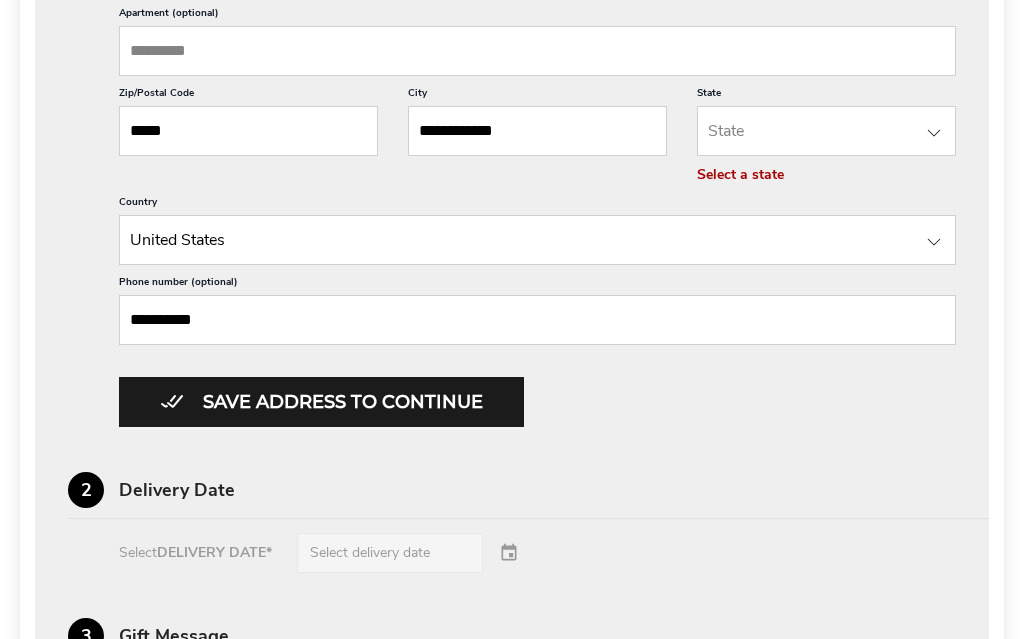 click on "**" at bounding box center (826, 131) 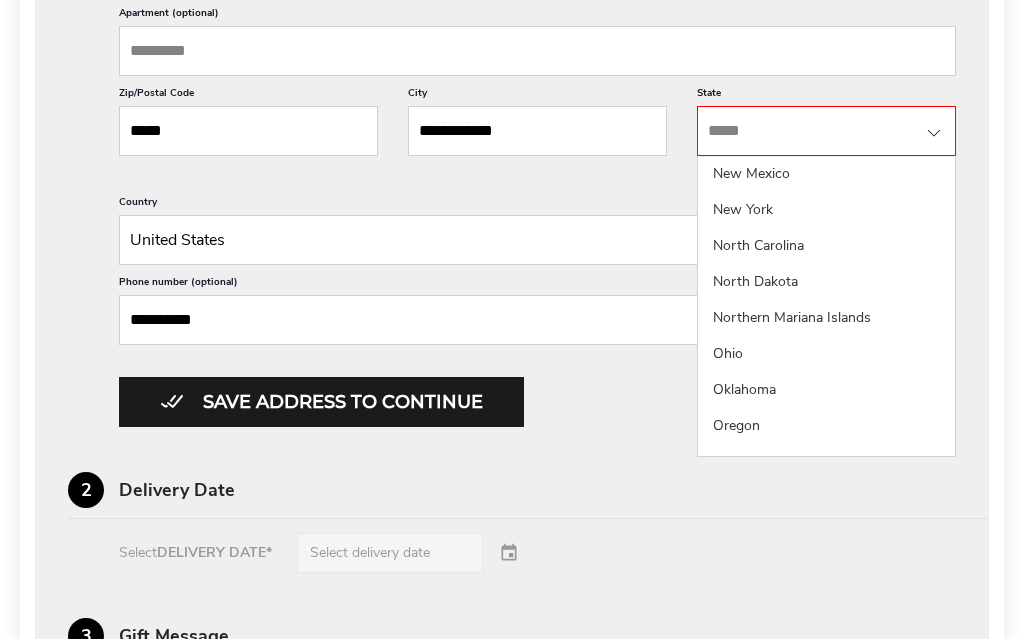 scroll, scrollTop: 1227, scrollLeft: 0, axis: vertical 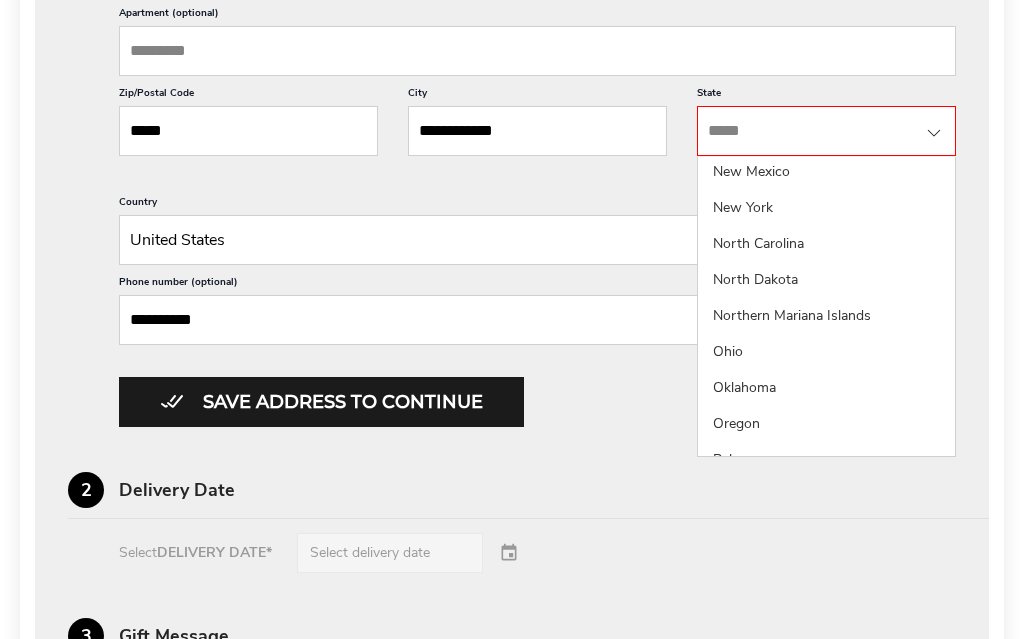 click on "New York" 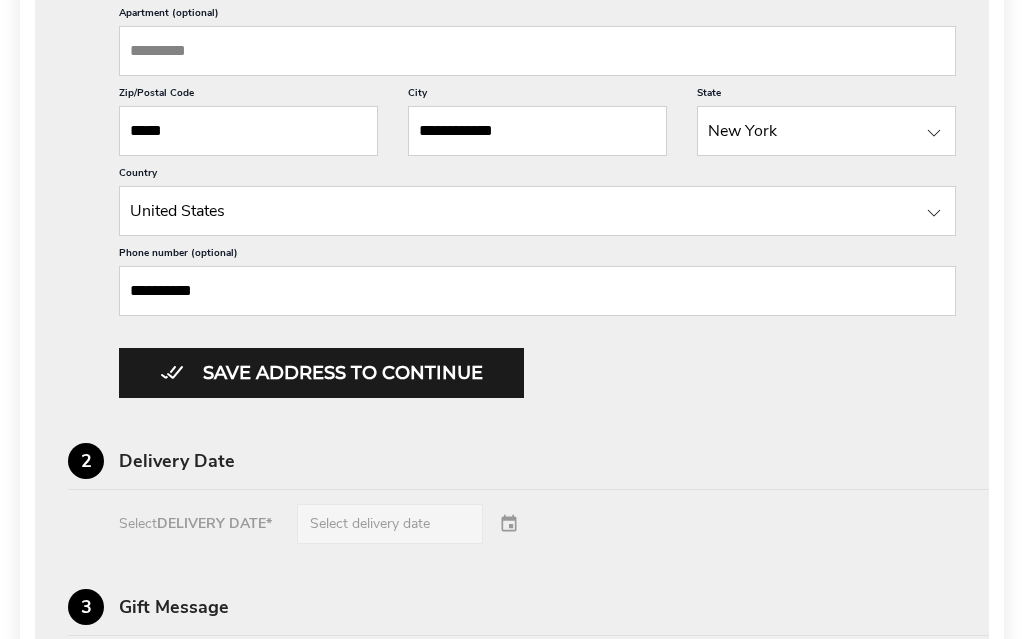 click on "Save address to continue" at bounding box center (321, 373) 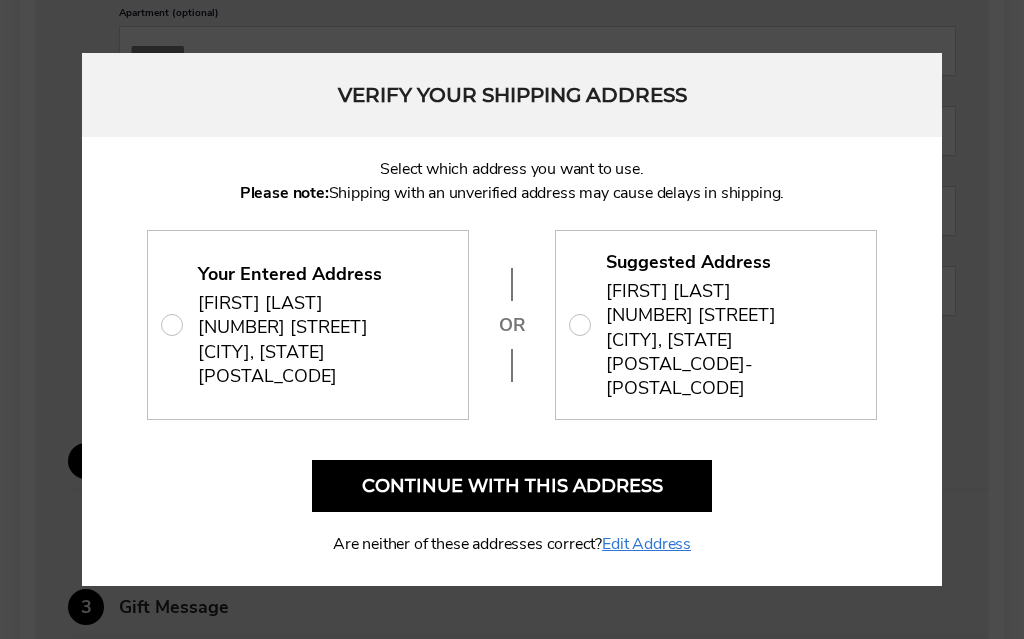 click on "[NUMBER] [STREET],   [CITY], [STATE], [POSTAL_CODE]-[POSTAL_CODE], United States , [PHONE]" at bounding box center [731, 351] 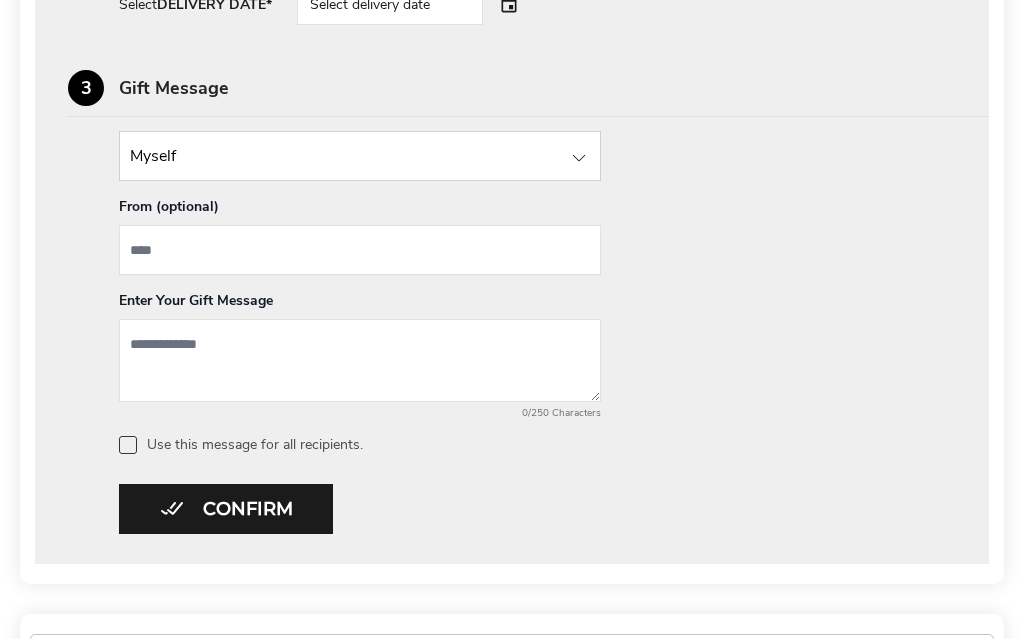 scroll, scrollTop: 886, scrollLeft: 0, axis: vertical 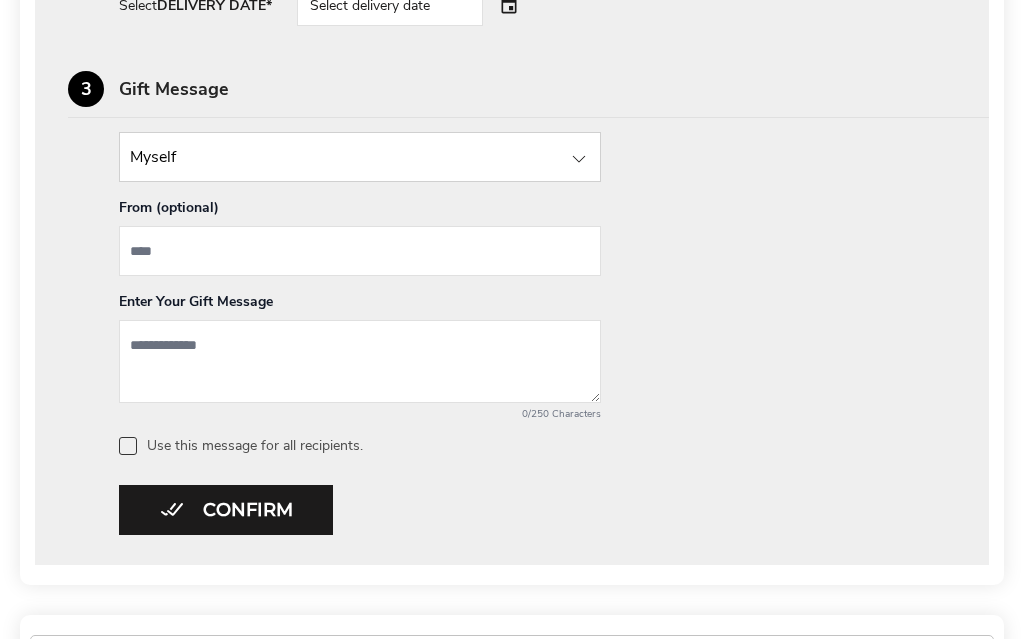 click on "Confirm" at bounding box center (226, 510) 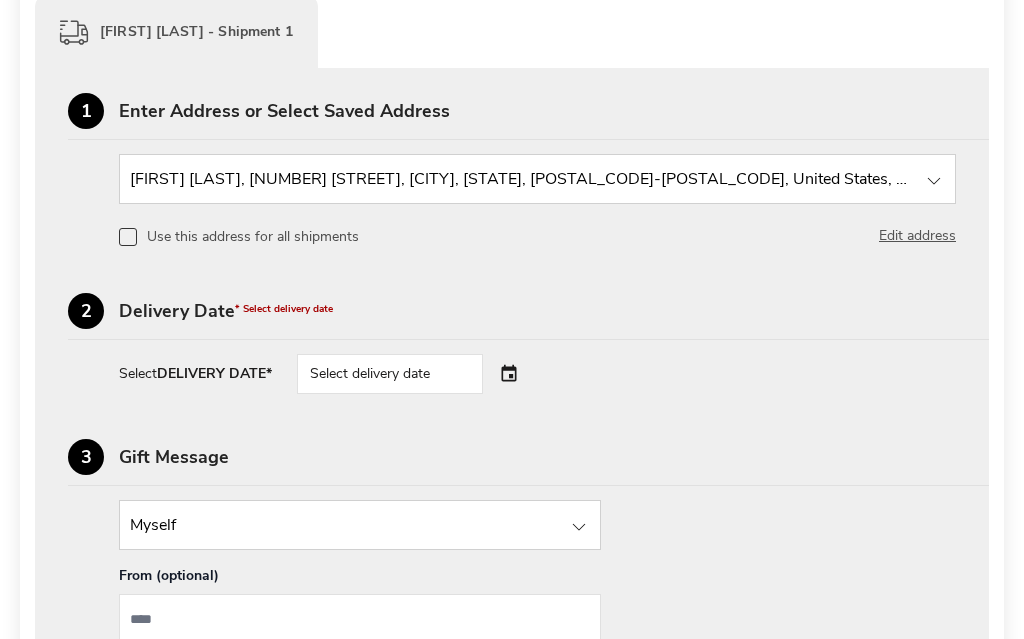scroll, scrollTop: 527, scrollLeft: 0, axis: vertical 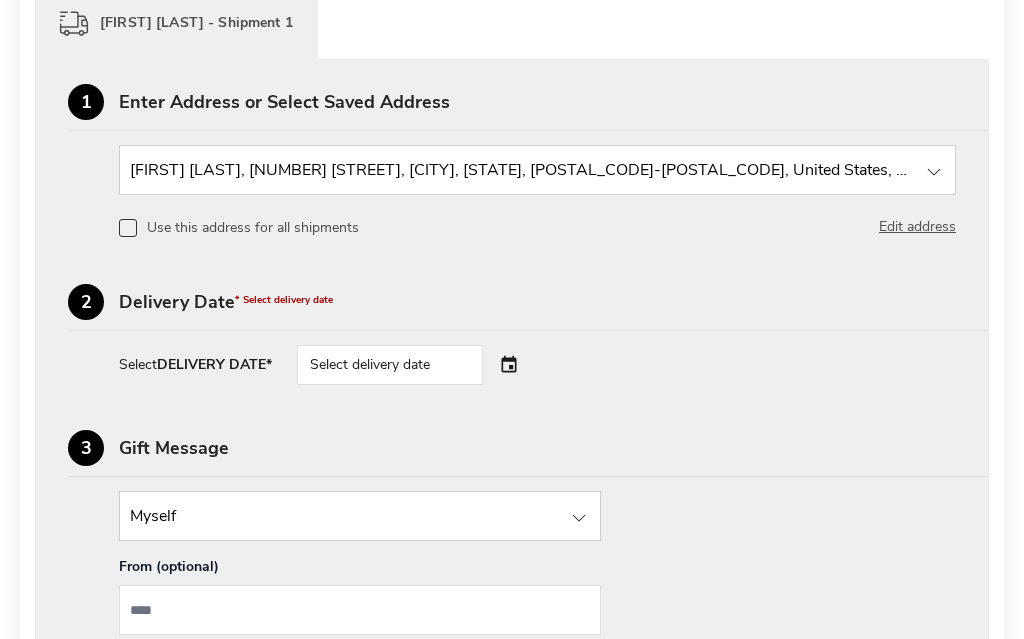 click on "Gift Message" at bounding box center (554, 448) 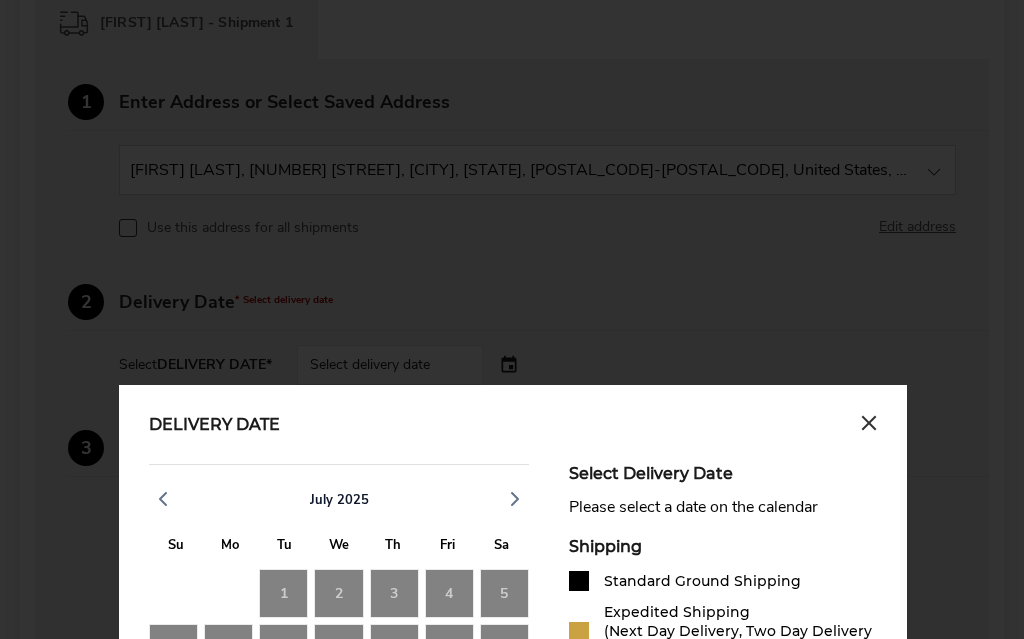 scroll, scrollTop: 681, scrollLeft: 0, axis: vertical 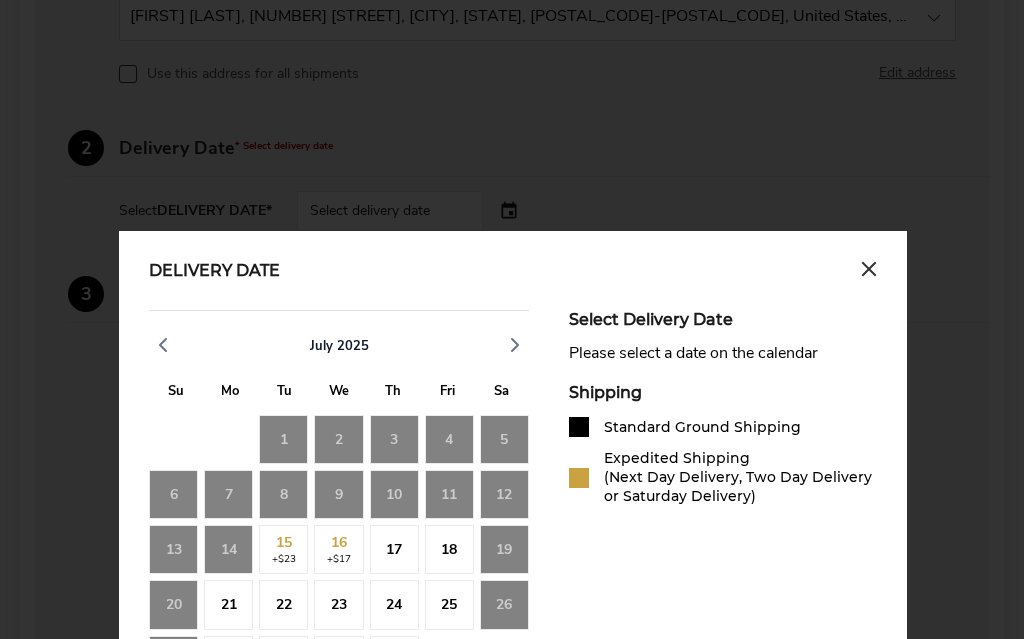 click on "14" 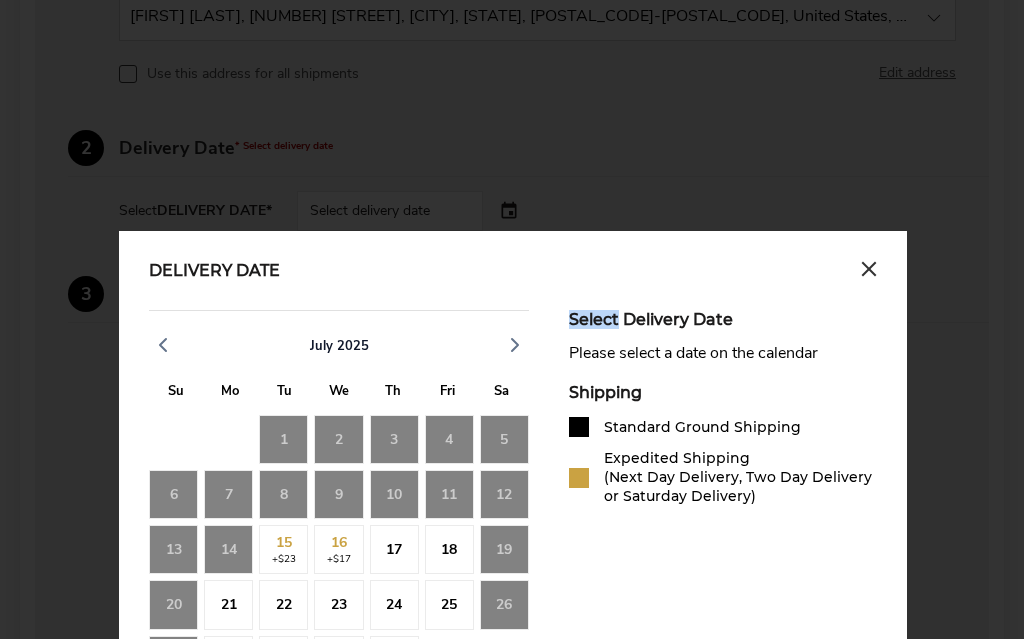 click on "14" 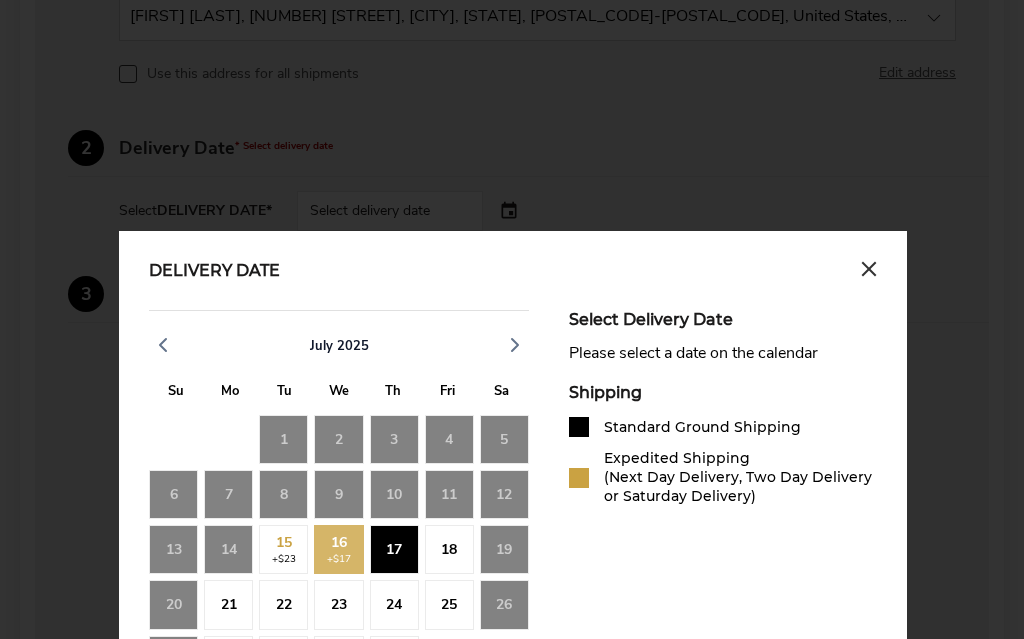 click on "17" 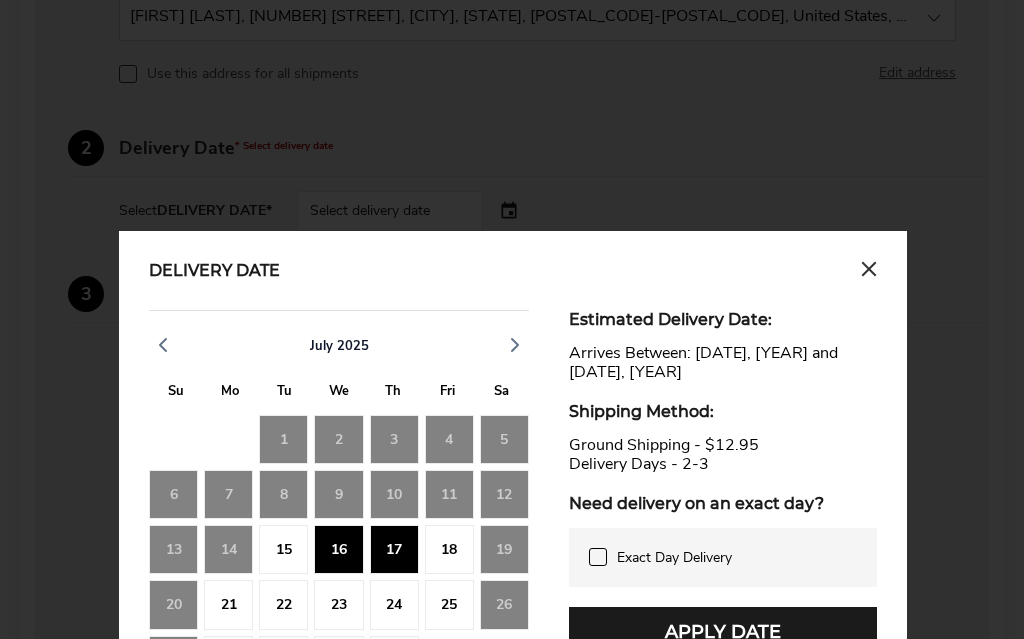 click on "21" 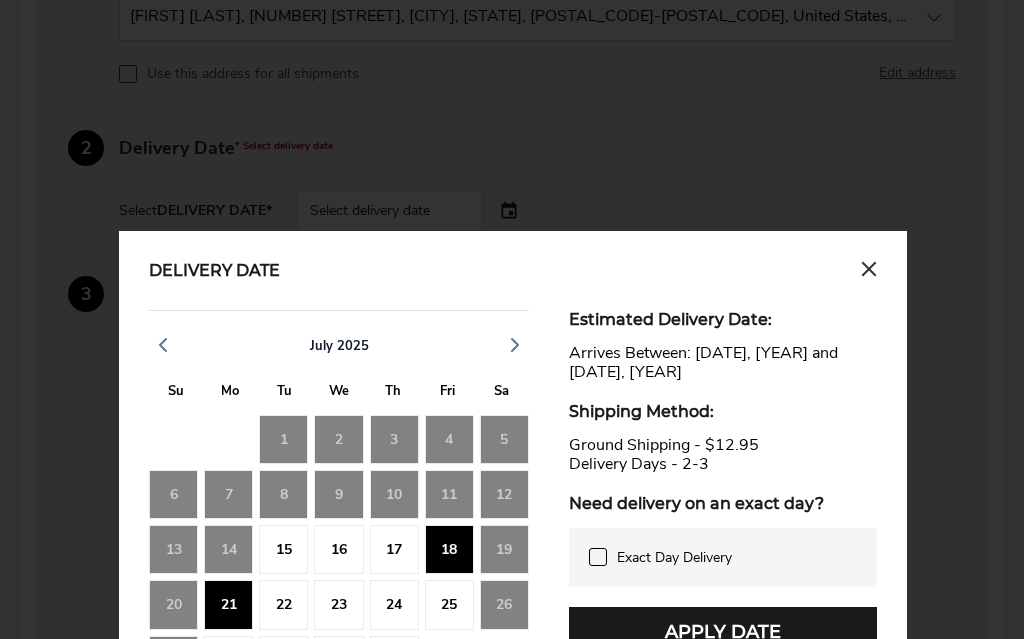 click on "Delivery Date [MONTH] [YEAR] S M T W T F S 29 30 1 2 3 4 5 6 7 8 9 10 11 12 13 14 15 16 17 18 19 20 21 22 23 24 25 26 27 28 29 30 31 1 2 [MONTH] [YEAR] S M T W T F S 27 28 29 30 31 1 2 3 4 5 6 7 8 9 10 11 12 13 14 15 16 17 18 19 20 21 22 23 24 25 26 27 28 29 30 31 1 2 3 4 5 6 Estimated Delivery Date: Arrives Between: [DATE], [YEAR] and [DATE], [YEAR] Shipping Method: Ground Shipping - $12.95 Delivery Days - 2-3 Need delivery on an exact day? Exact Day Delivery  Apply Date CANCEL Shipping  Standard Ground Shipping   Expedited Shipping  (Next Day Delivery, Two Day Delivery or Saturday Delivery)" at bounding box center (513, 708) 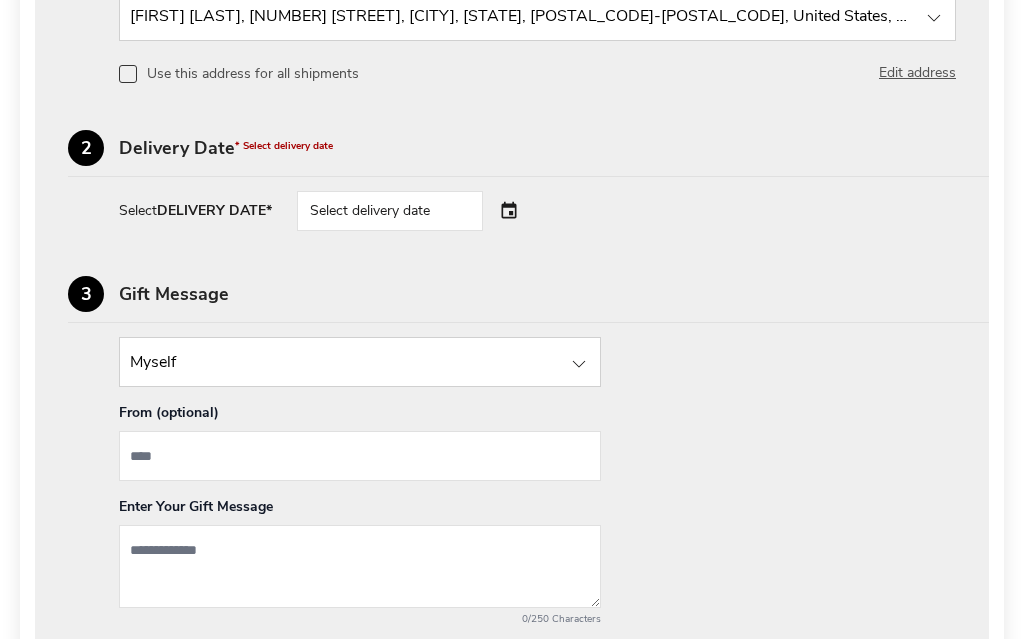 click on "Myself Myself  Other Recipient  From (optional) Enter Your Gift Message 0/250 Characters  Use this message for all recipients." at bounding box center [512, 498] 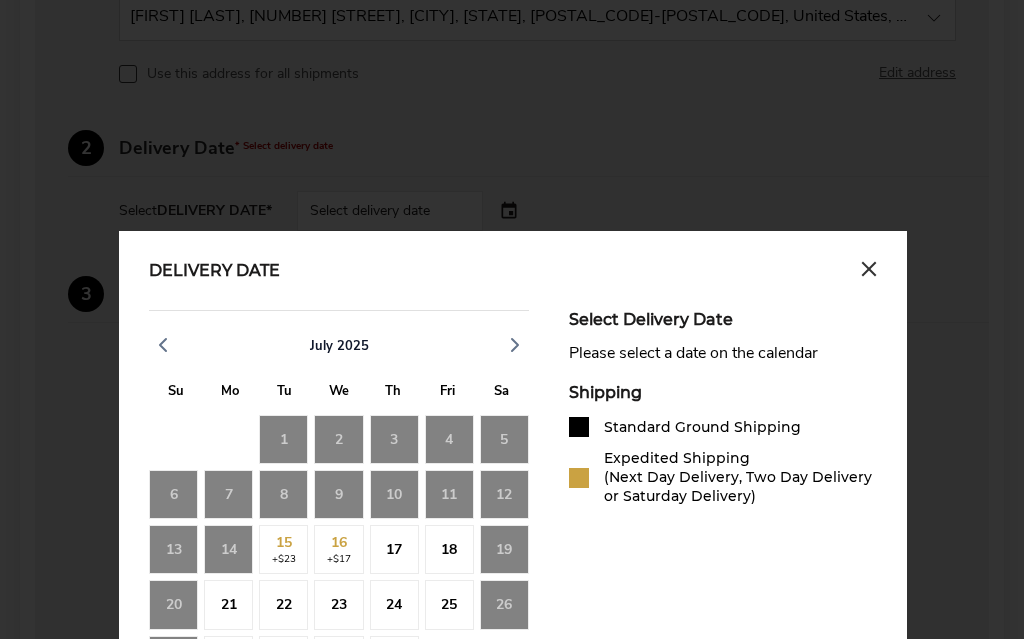 click on "Delivery Date [MONTH] [YEAR] S M T W T F S 27 28 29 30 31 1 2 3 4 5 6 7 8 9 10 11 12 13 14 15 16 17 18 19 20 21 22 23 24 25 26 27 28 29 30 31 1 2 3 4 5 6 [MONTH] [YEAR] S M T W T F S 31 1 2 3 4 5 6 7 8 9 10 11 12 13 14 15 16 17 18 19 20 21 22 23 24 25 26 27 28 29 30 1 2 3 4 [MONTH] [YEAR] S M T W T F S 29 30 1 2 3 4 5 6 7 8 9 10 11 12 13 14 15  +$23 16  +$17 17 18 19 20 21 22 23 24 25 26 27 28 29 30 31 1 2 [MONTH] [YEAR] S M T W T F S 27 28 29 30 31 1 2 3 4 5 6 7 8 9 10 11 12 13 14 15 16 17 18 19 20 21 22 23 24 25 26 27 28 29 30 31 1 2 3 4 5 6 Select Delivery Date Please select a date on the calendar  Shipping  Standard Ground Shipping   Expedited Shipping  (Next Day Delivery, Two Day Delivery or Saturday Delivery)" at bounding box center (513, 708) 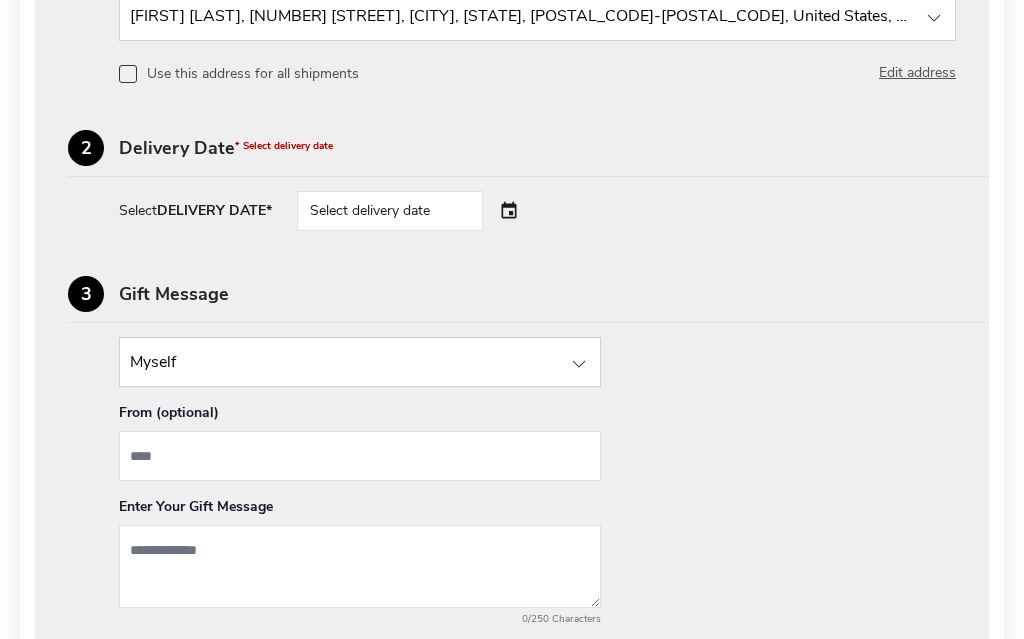 click on "Select delivery date" at bounding box center (418, 211) 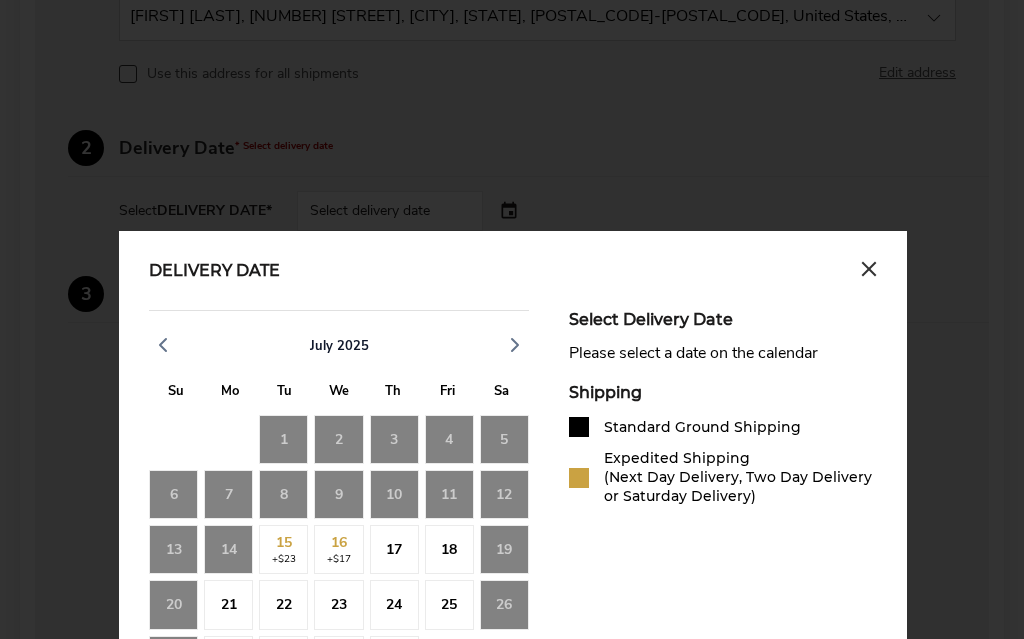 click on "19" 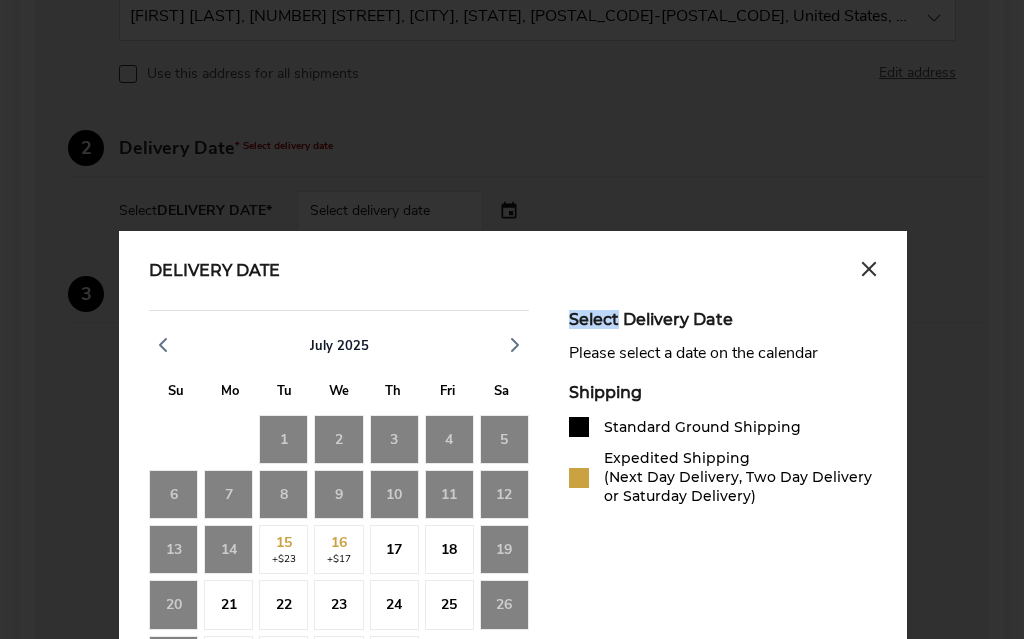 click on "21" 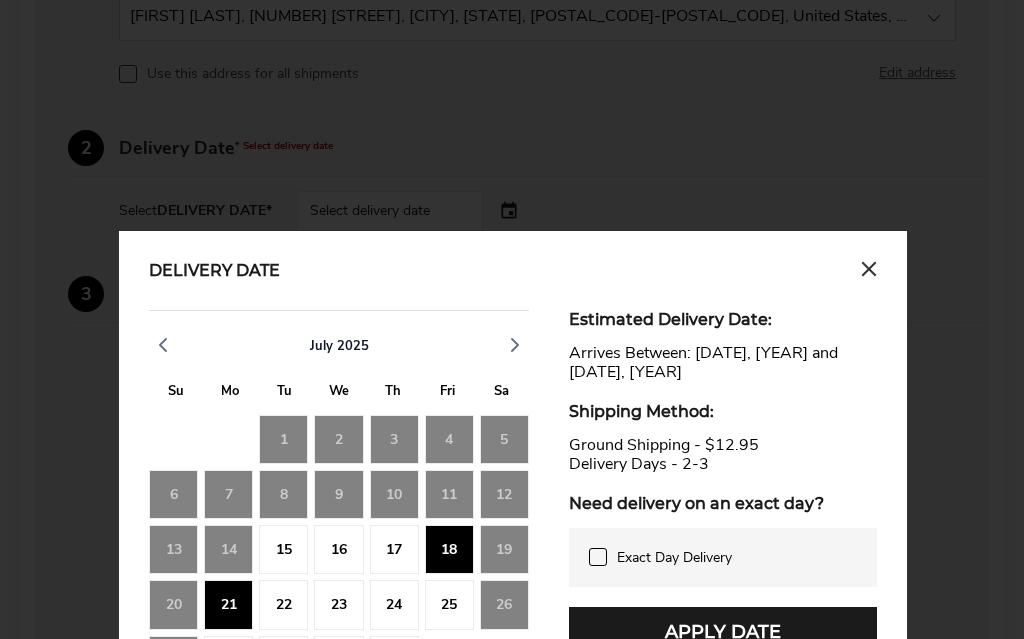 click on "16" 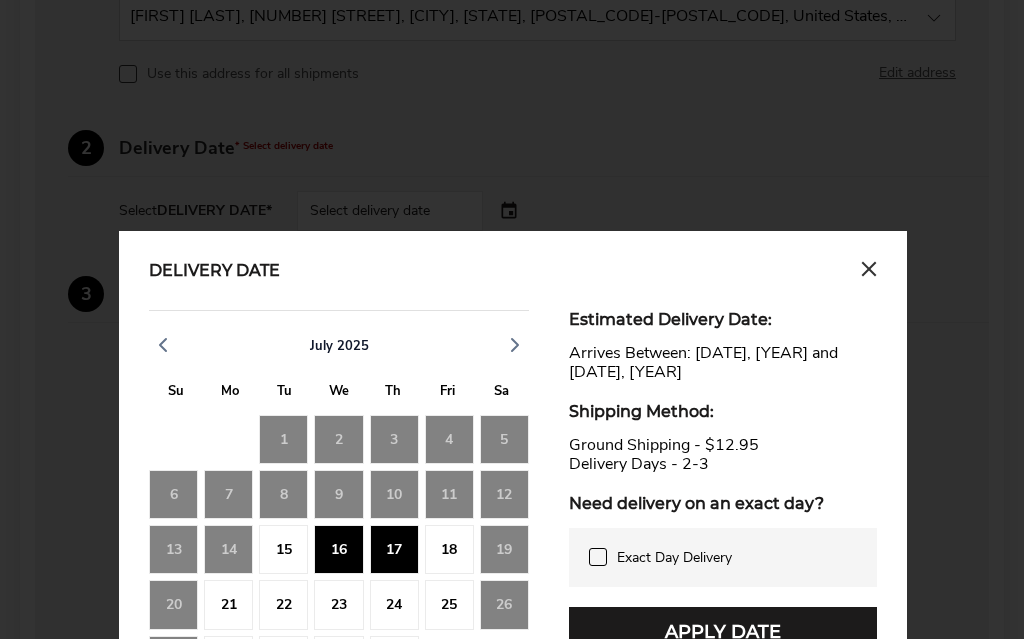 click on "15" 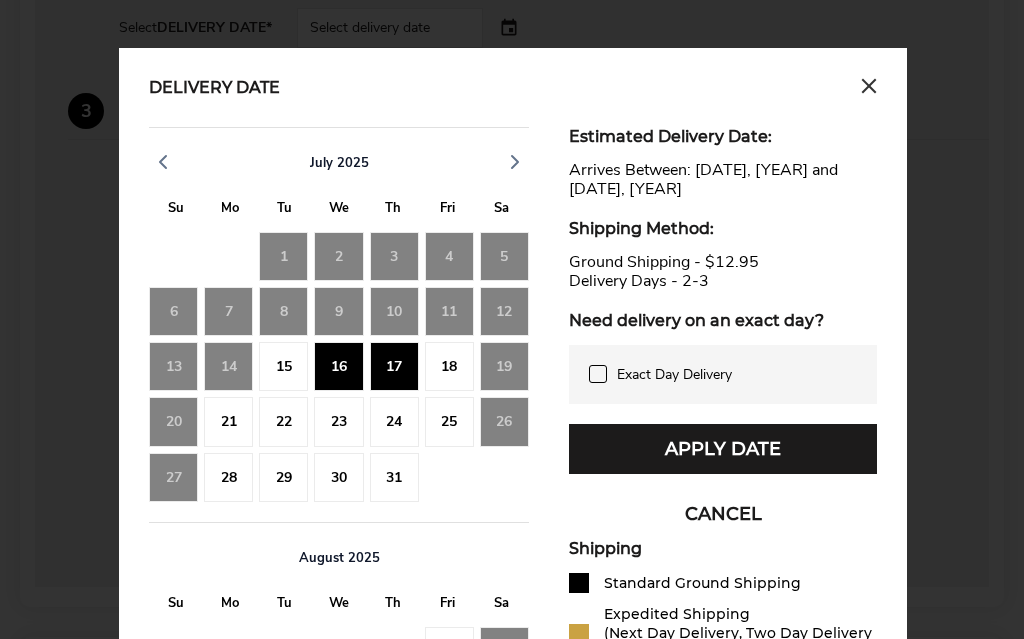 scroll, scrollTop: 864, scrollLeft: 0, axis: vertical 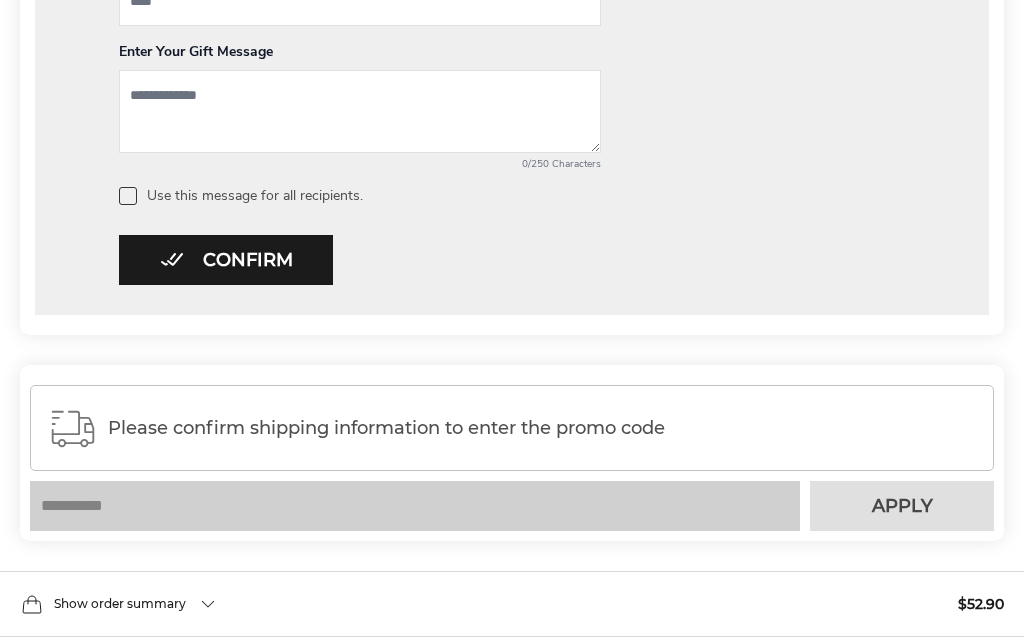 click on "Confirm" at bounding box center [226, 261] 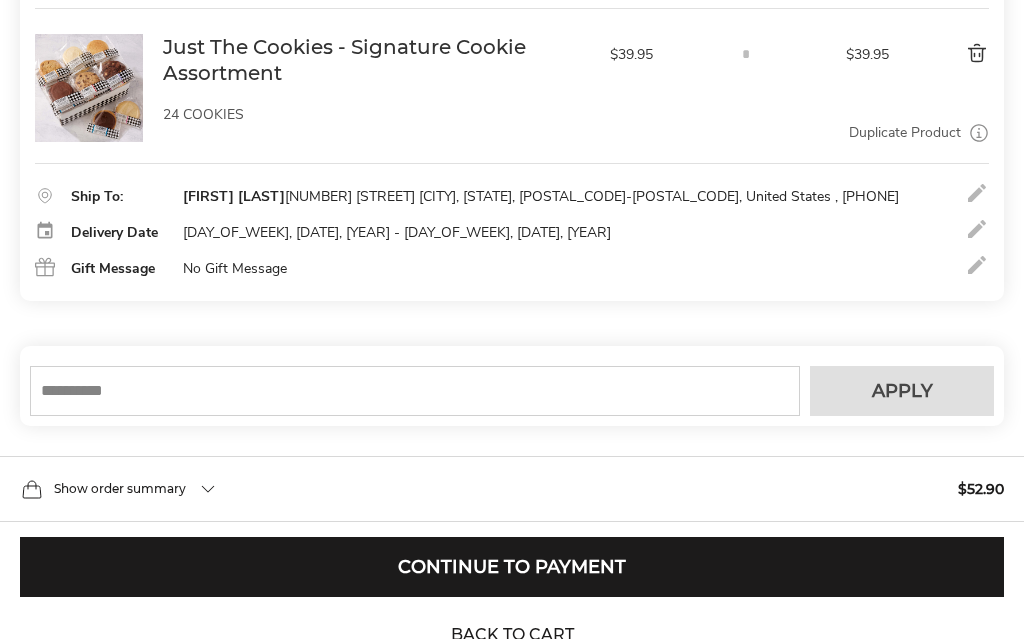 scroll, scrollTop: 381, scrollLeft: 0, axis: vertical 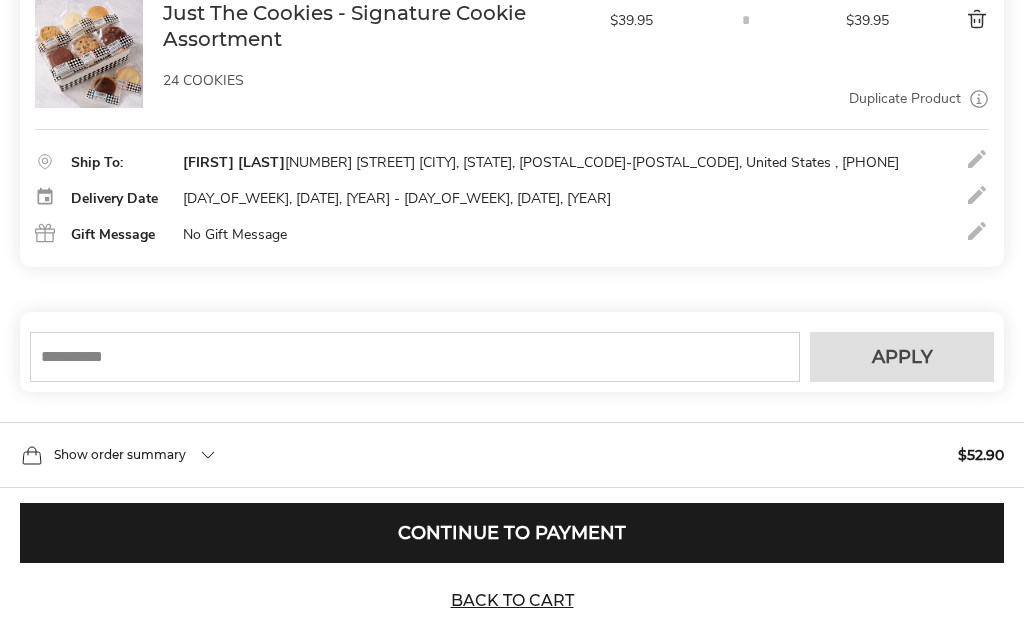click on "Continue to Payment" at bounding box center (512, 534) 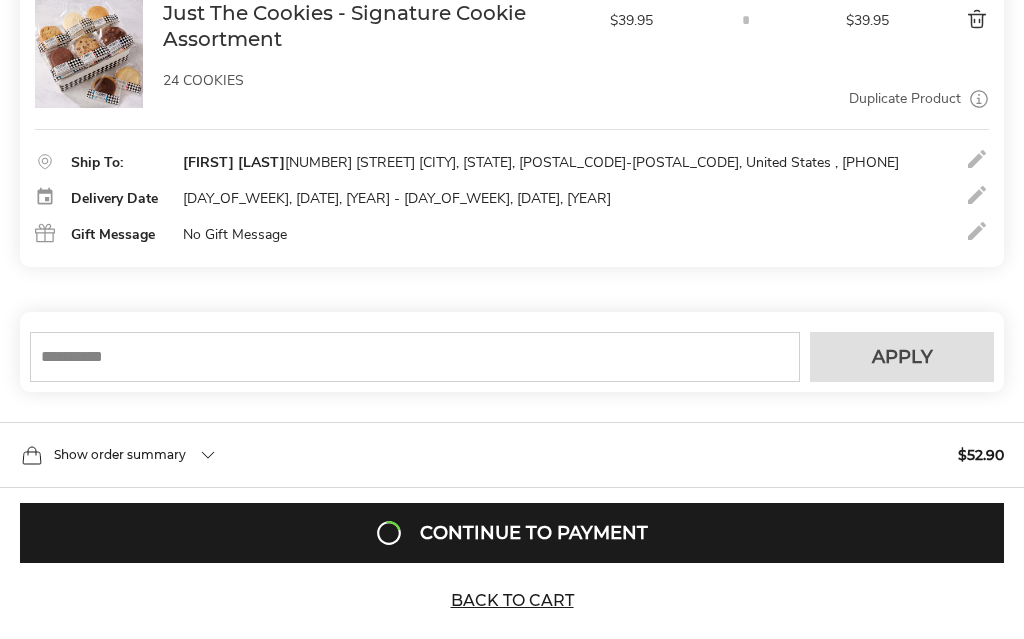 scroll, scrollTop: 470, scrollLeft: 0, axis: vertical 